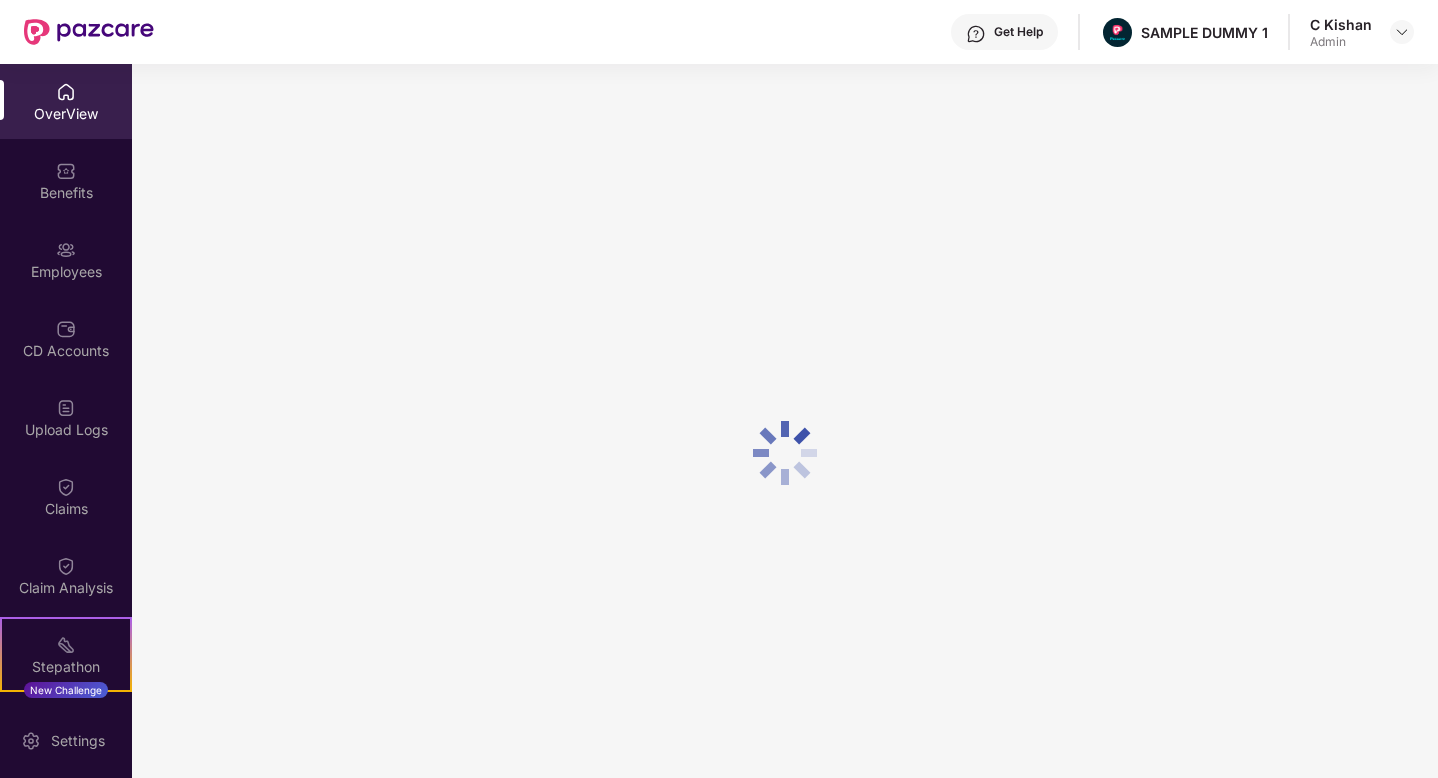 scroll, scrollTop: 0, scrollLeft: 0, axis: both 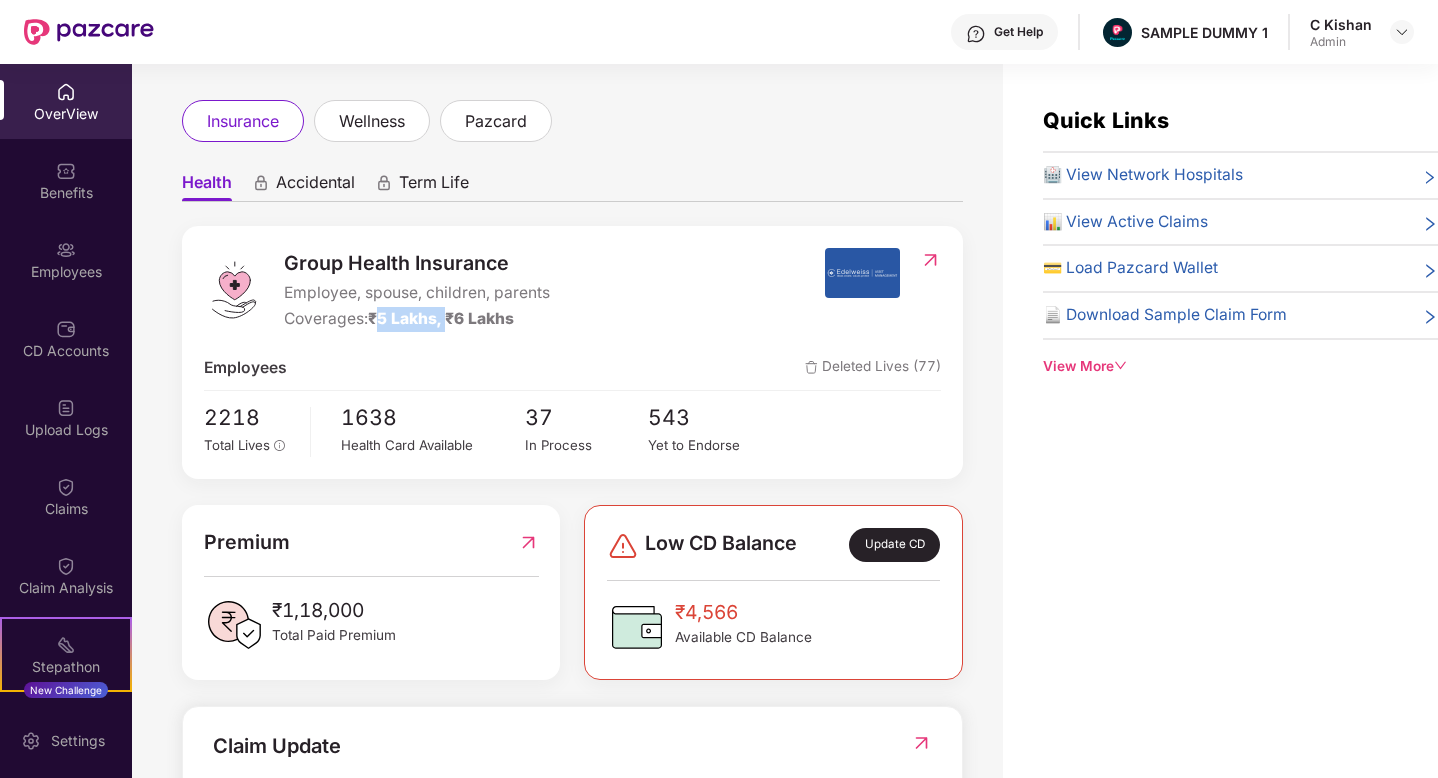 drag, startPoint x: 377, startPoint y: 316, endPoint x: 454, endPoint y: 323, distance: 77.31753 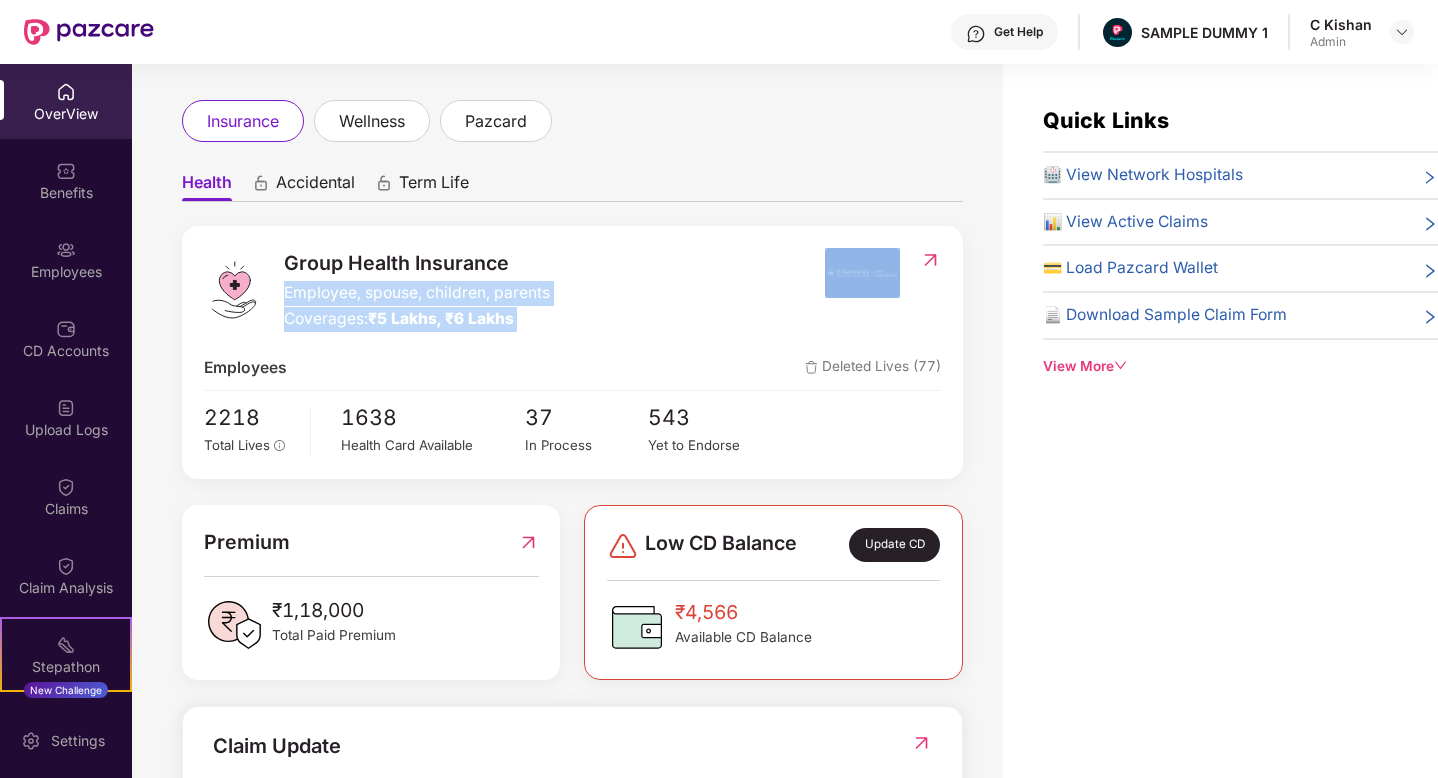 drag, startPoint x: 818, startPoint y: 252, endPoint x: 887, endPoint y: 280, distance: 74.46476 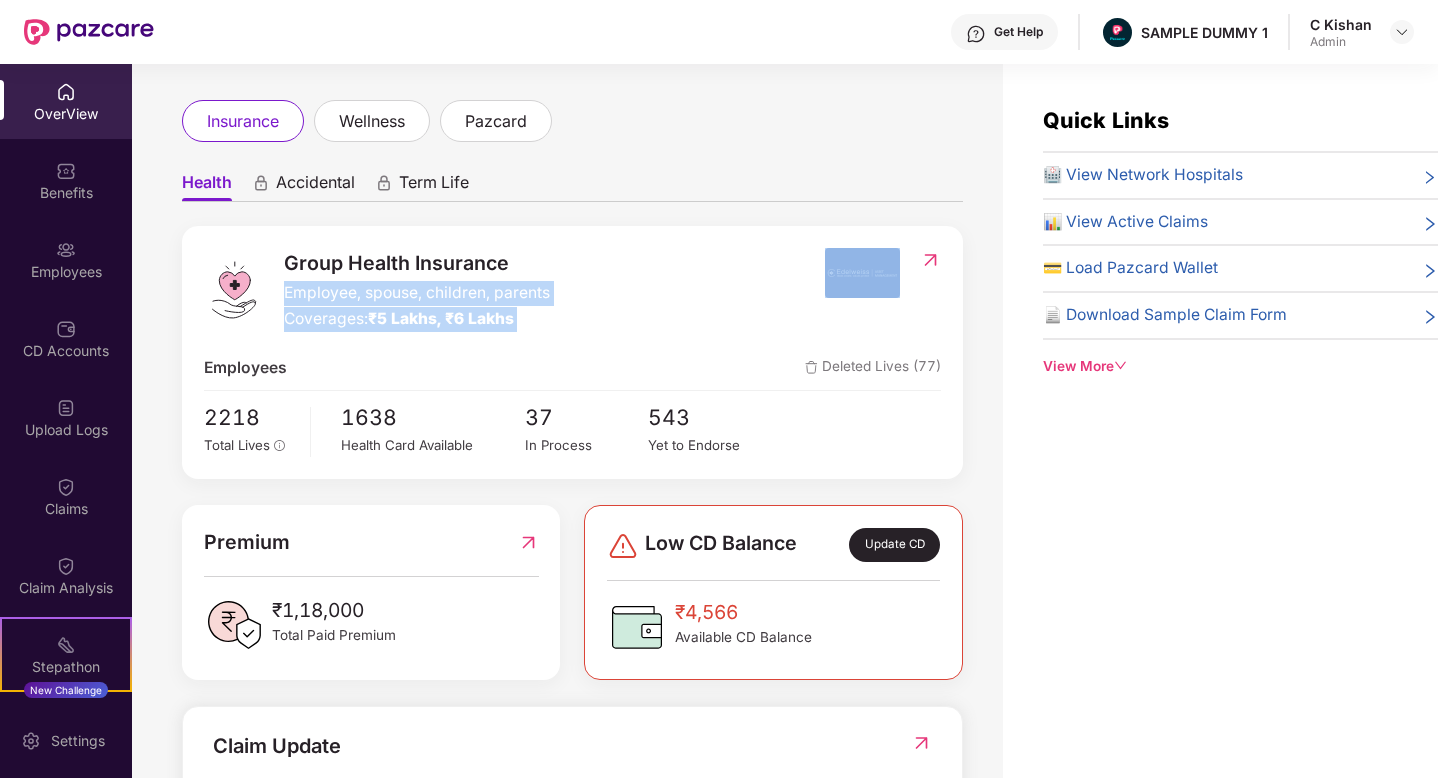 click on "Group Health Insurance Employee, spouse, children, parents Coverages:  ₹5 Lakhs, ₹6 Lakhs" at bounding box center (514, 290) 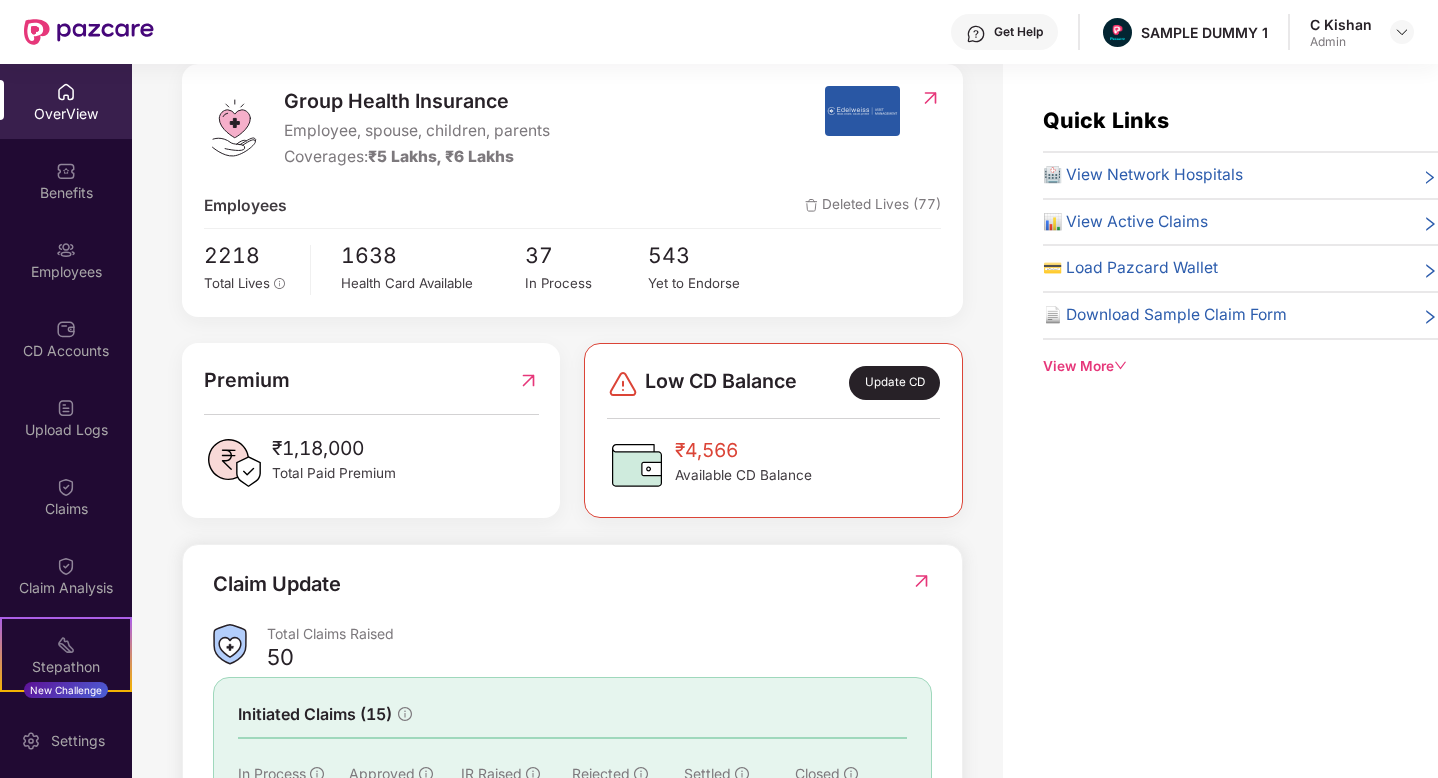scroll, scrollTop: 332, scrollLeft: 0, axis: vertical 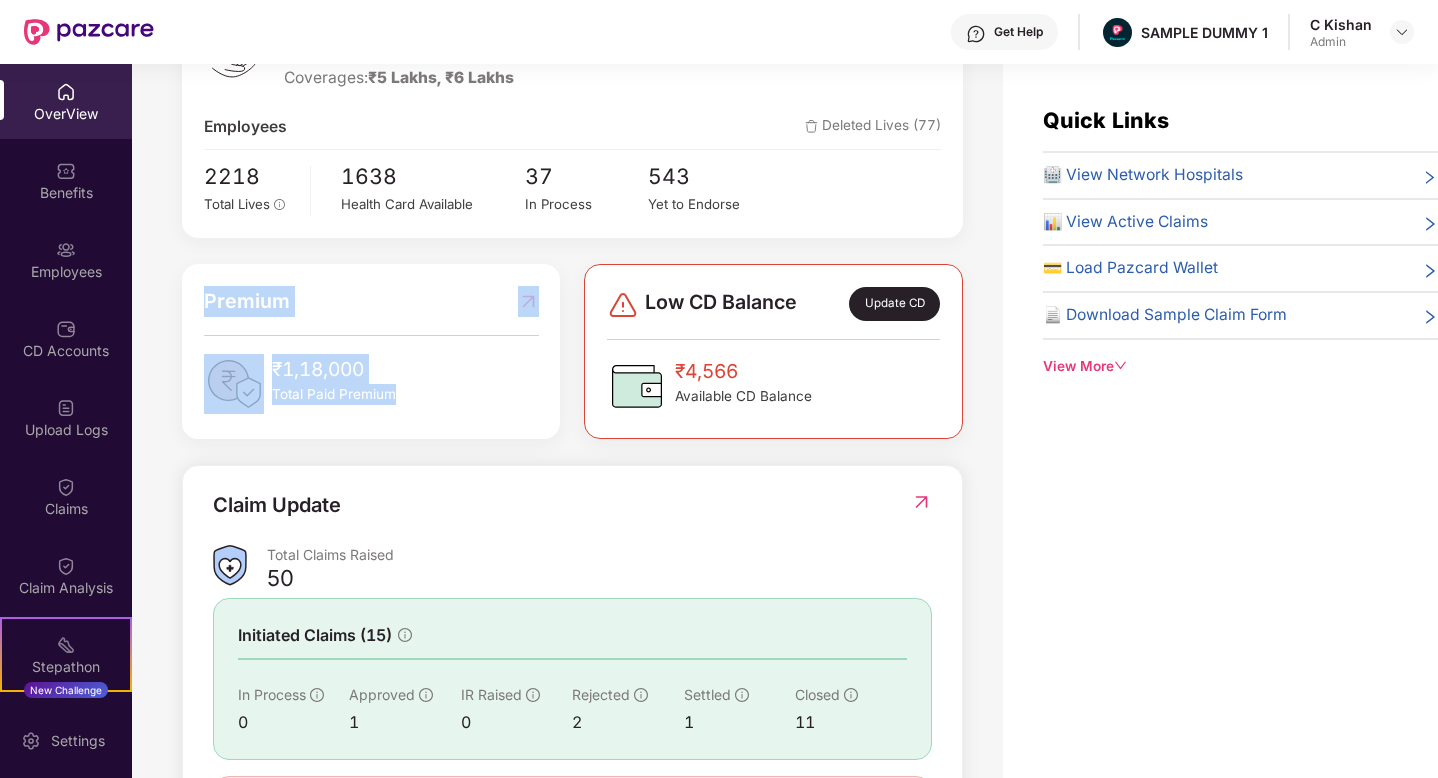 drag, startPoint x: 425, startPoint y: 402, endPoint x: 199, endPoint y: 313, distance: 242.89297 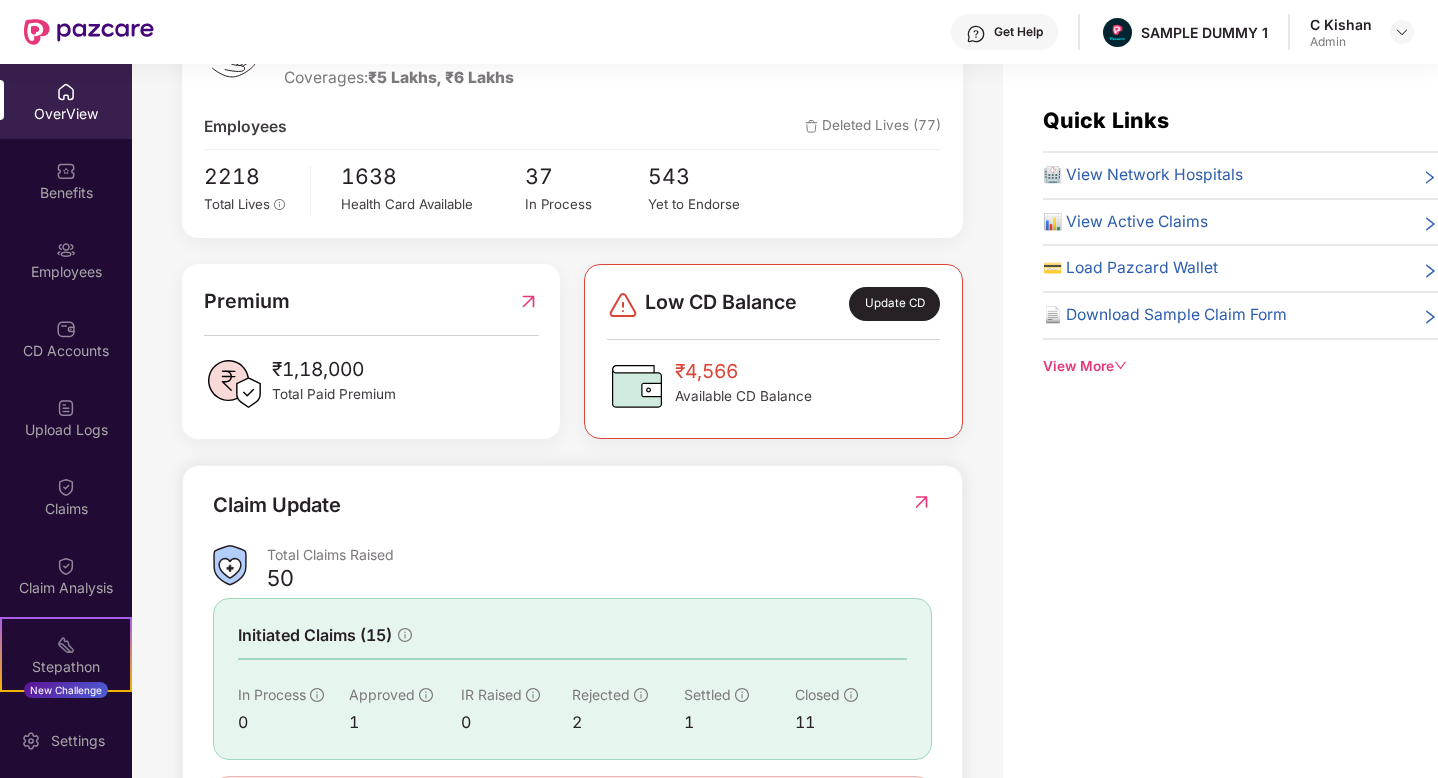 click on "₹4,566 Available CD Balance" at bounding box center [773, 386] 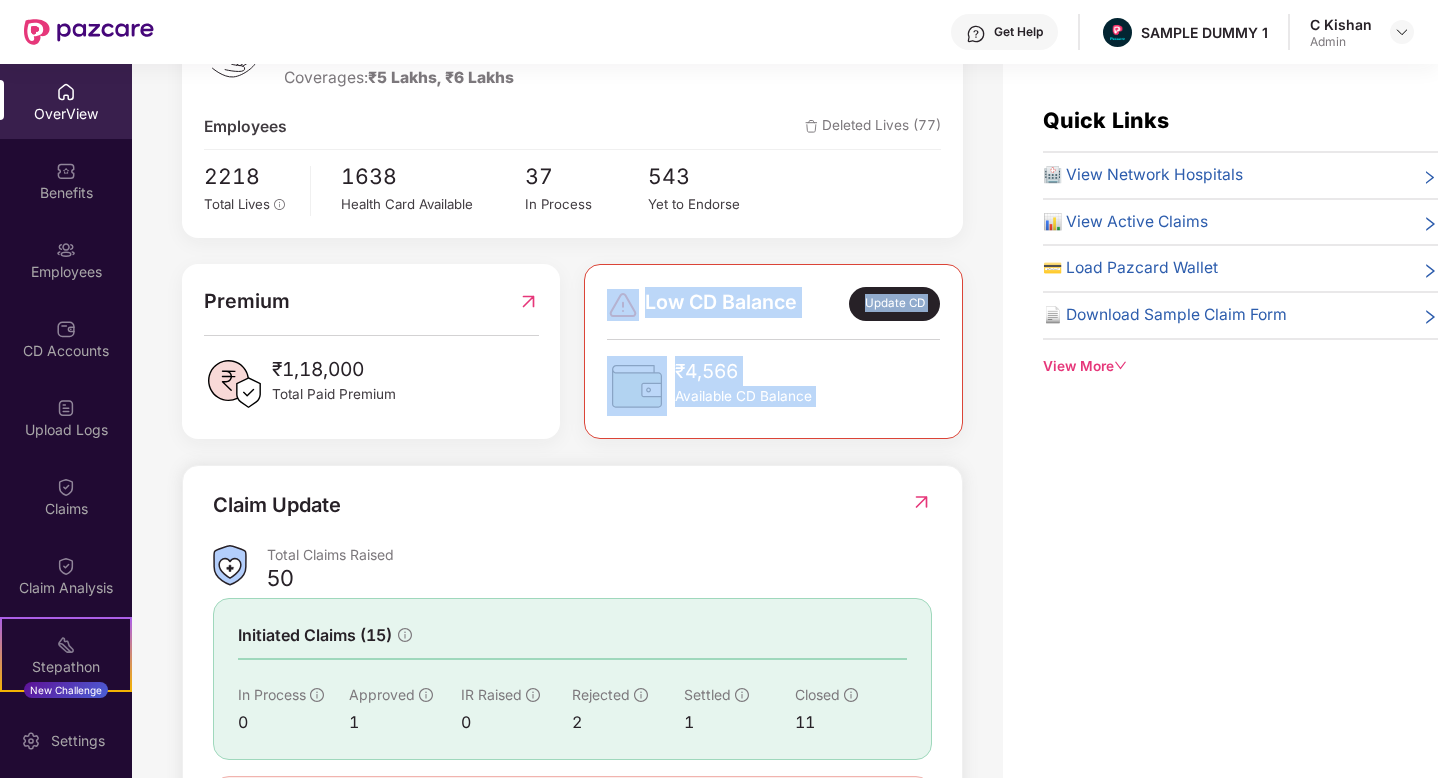 drag, startPoint x: 887, startPoint y: 409, endPoint x: 594, endPoint y: 300, distance: 312.61798 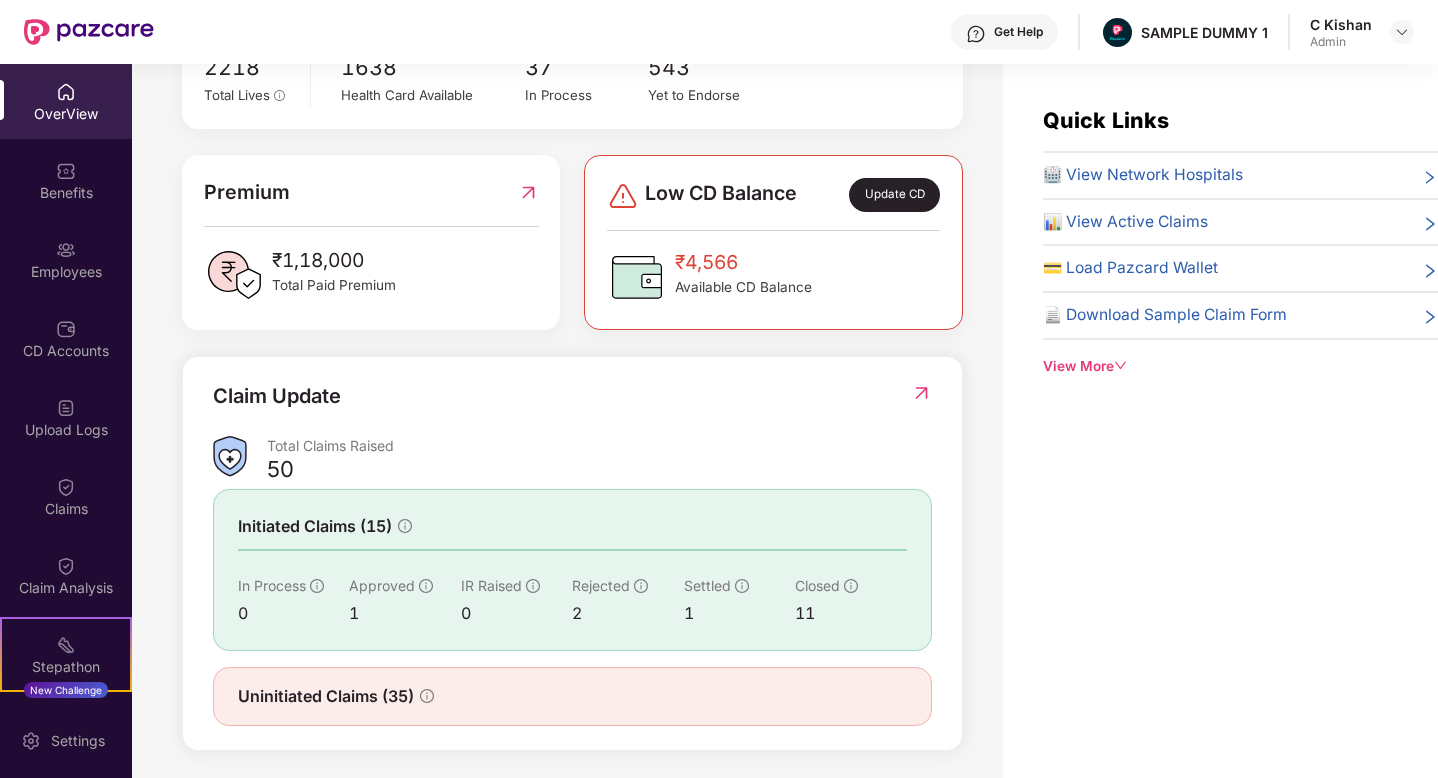 scroll, scrollTop: 447, scrollLeft: 0, axis: vertical 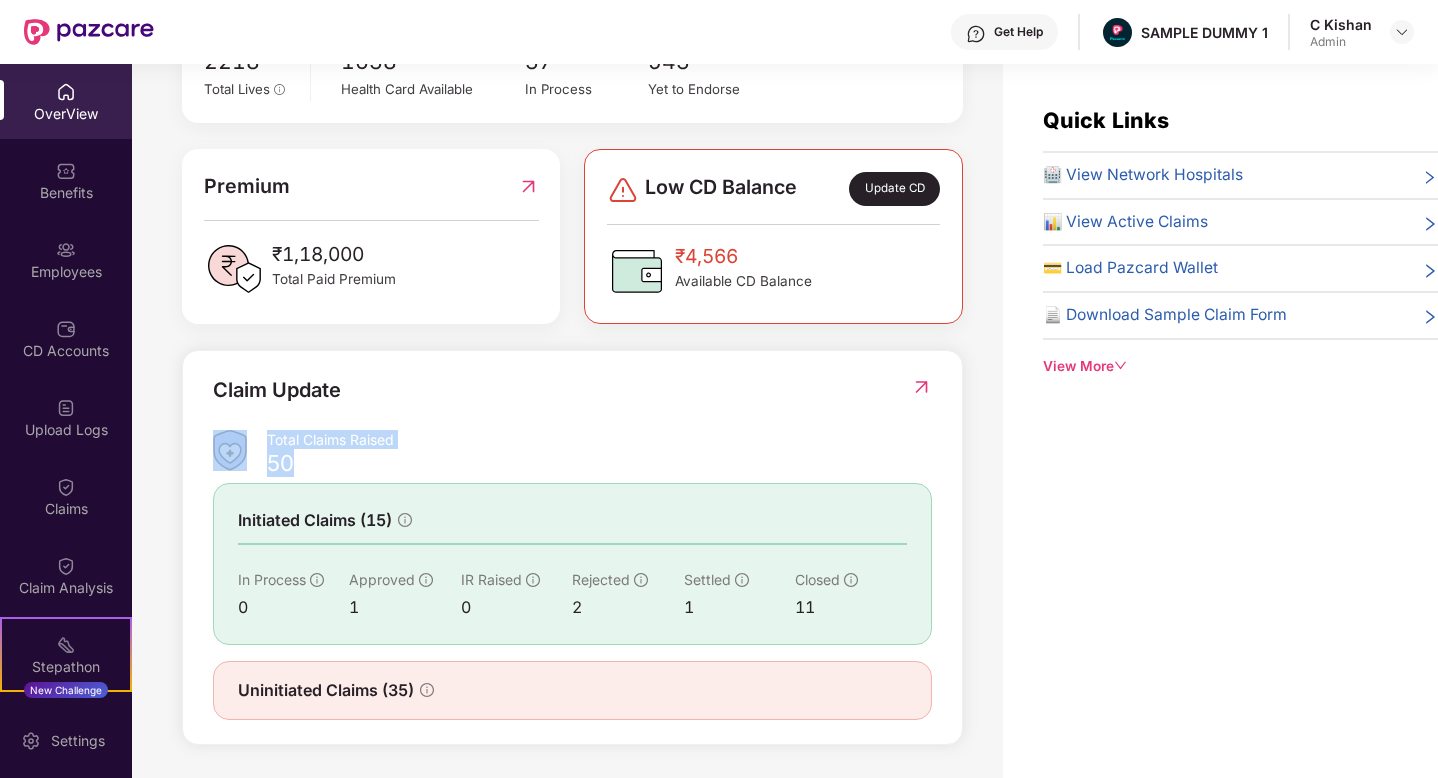 drag, startPoint x: 307, startPoint y: 476, endPoint x: 254, endPoint y: 452, distance: 58.18075 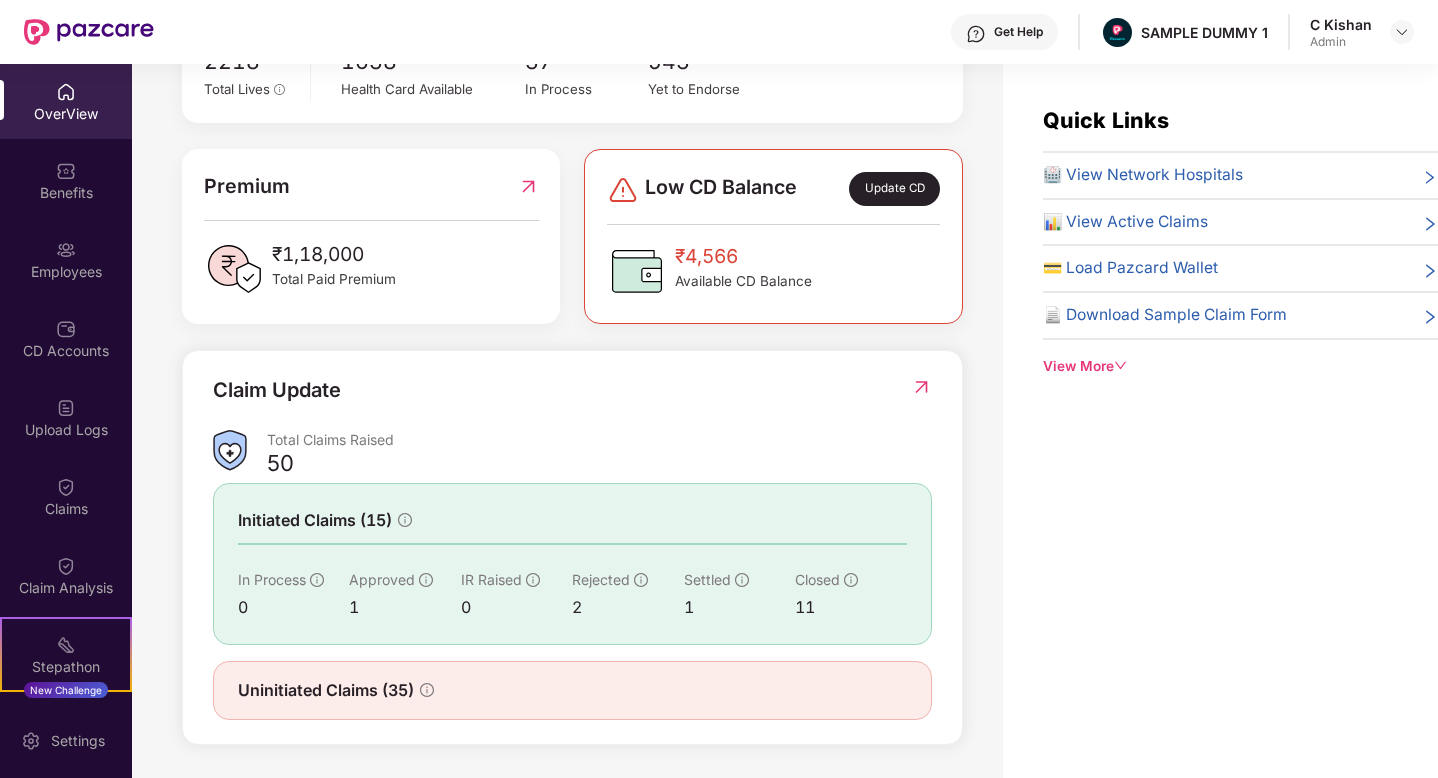 click at bounding box center [921, 387] 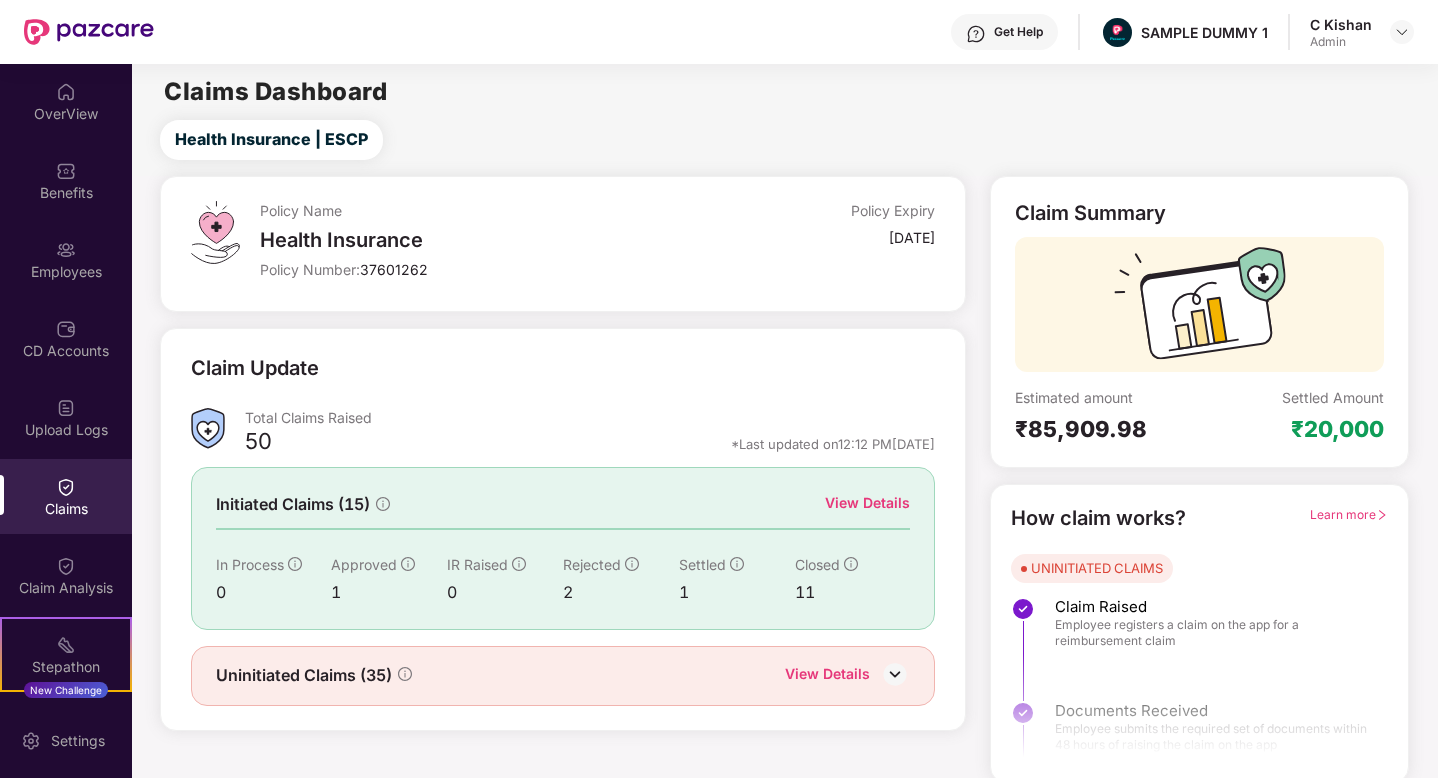 click on "View Details" at bounding box center (867, 503) 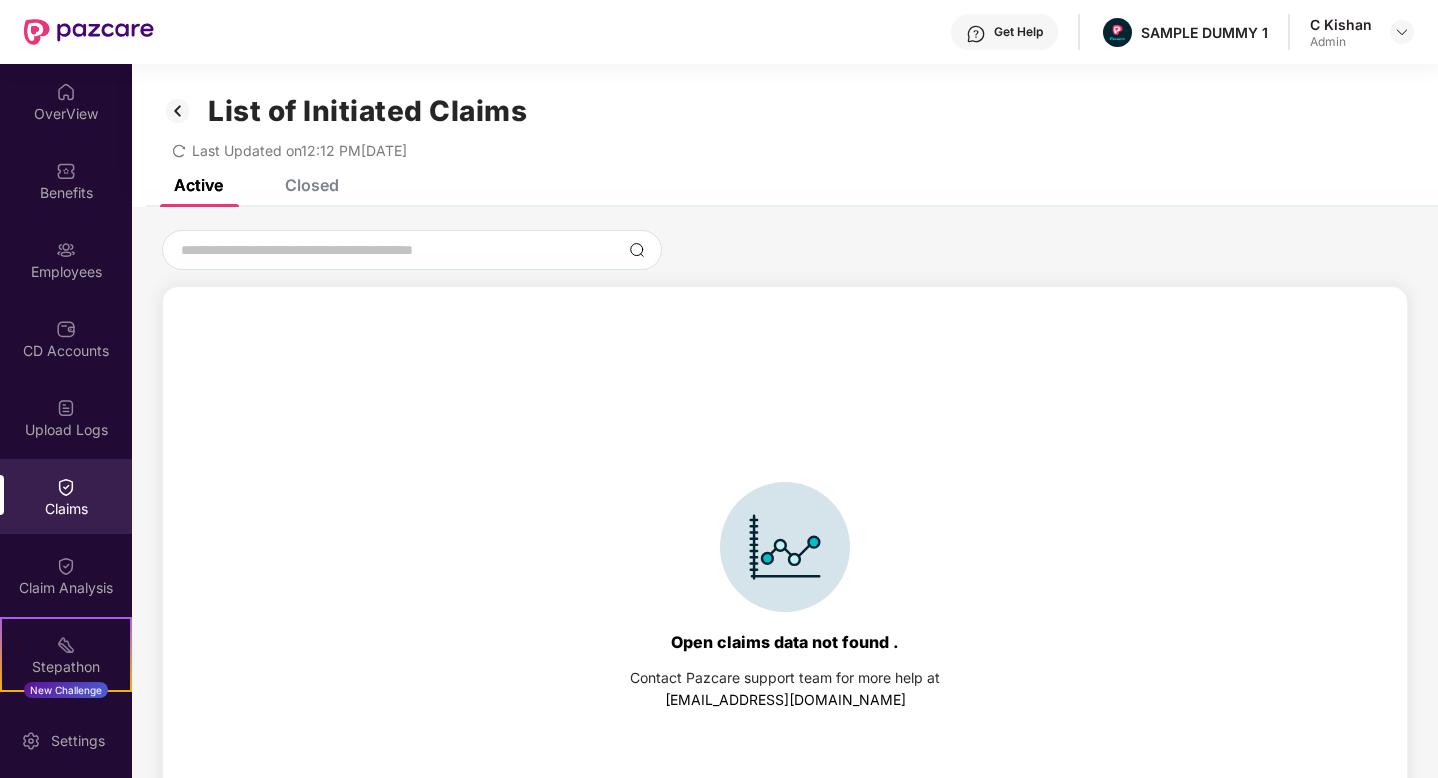 click on "Closed" at bounding box center (312, 185) 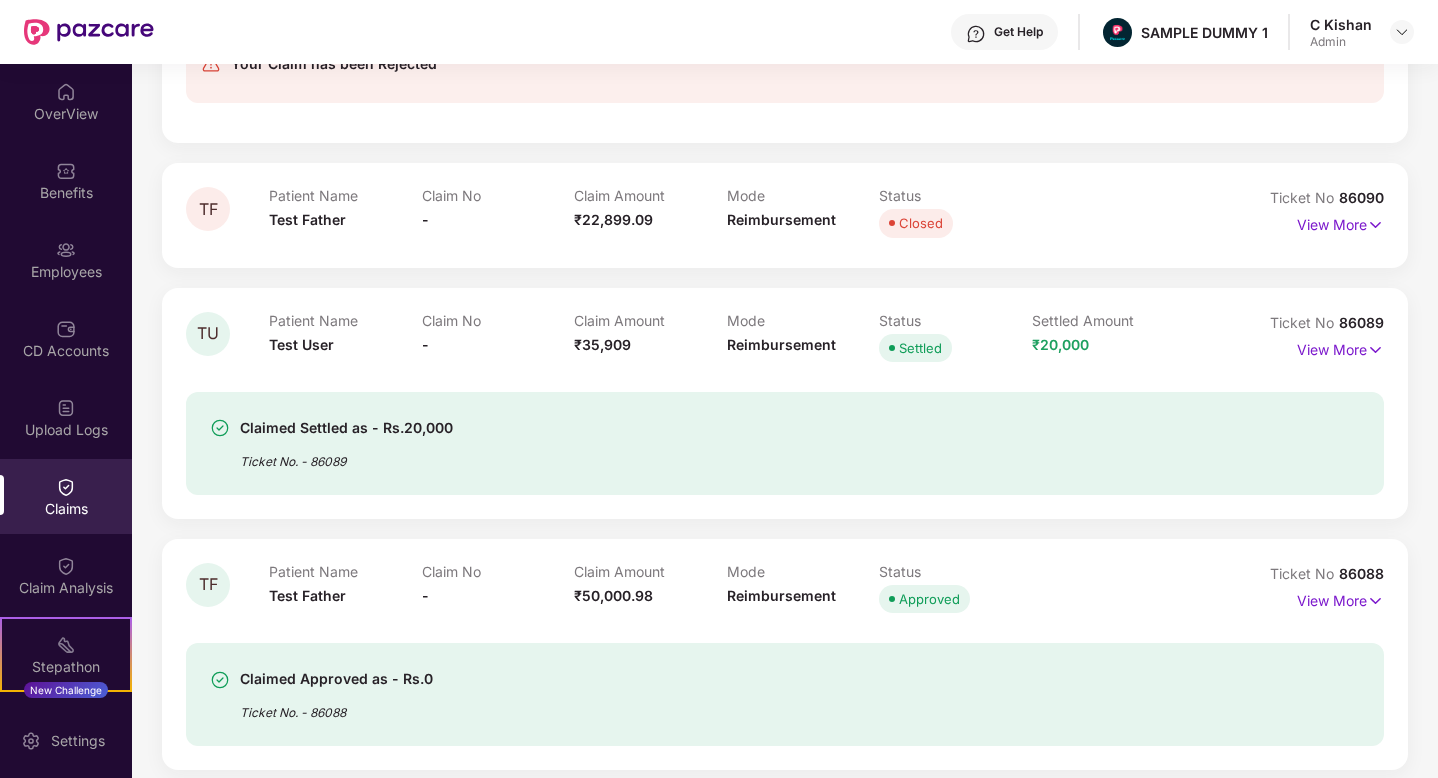 scroll, scrollTop: 941, scrollLeft: 0, axis: vertical 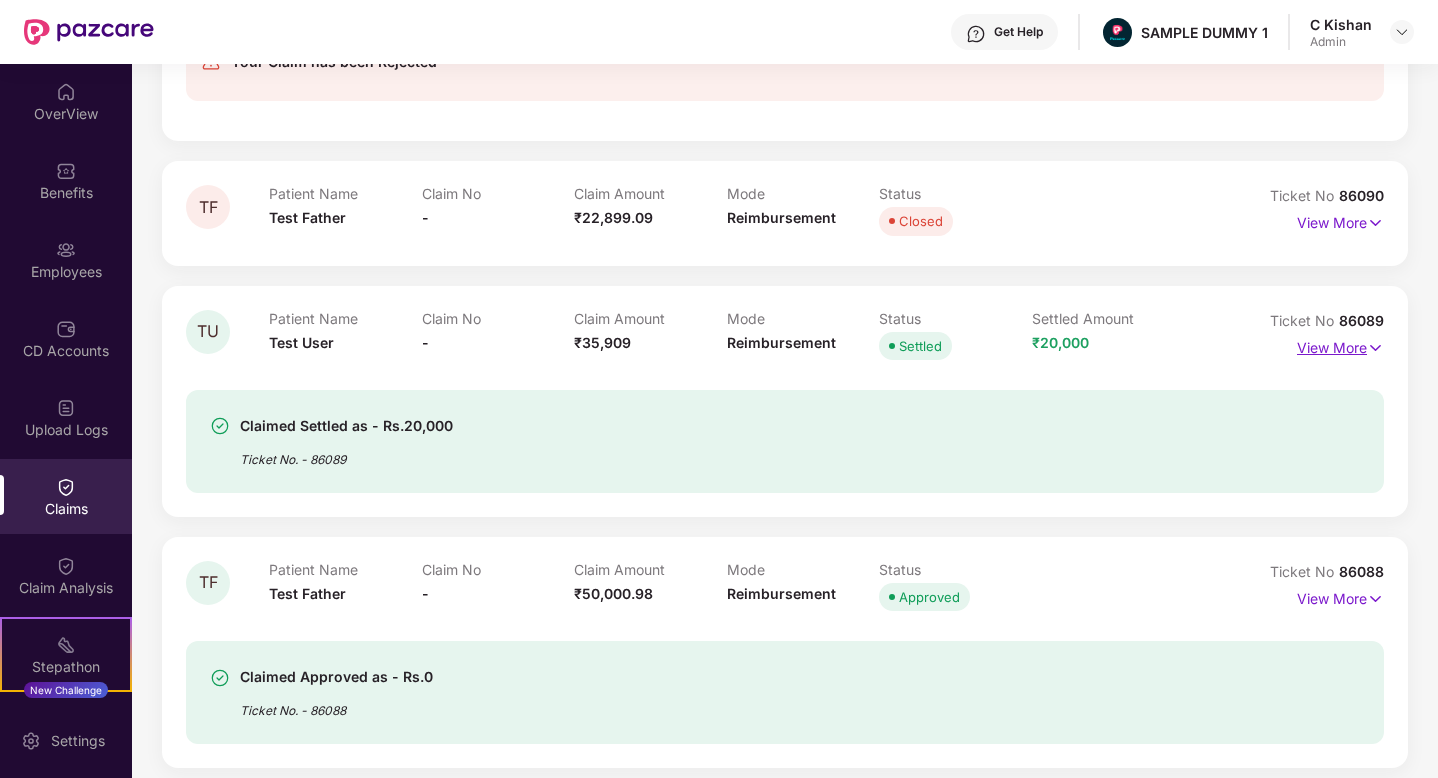 click on "View More" at bounding box center (1340, 345) 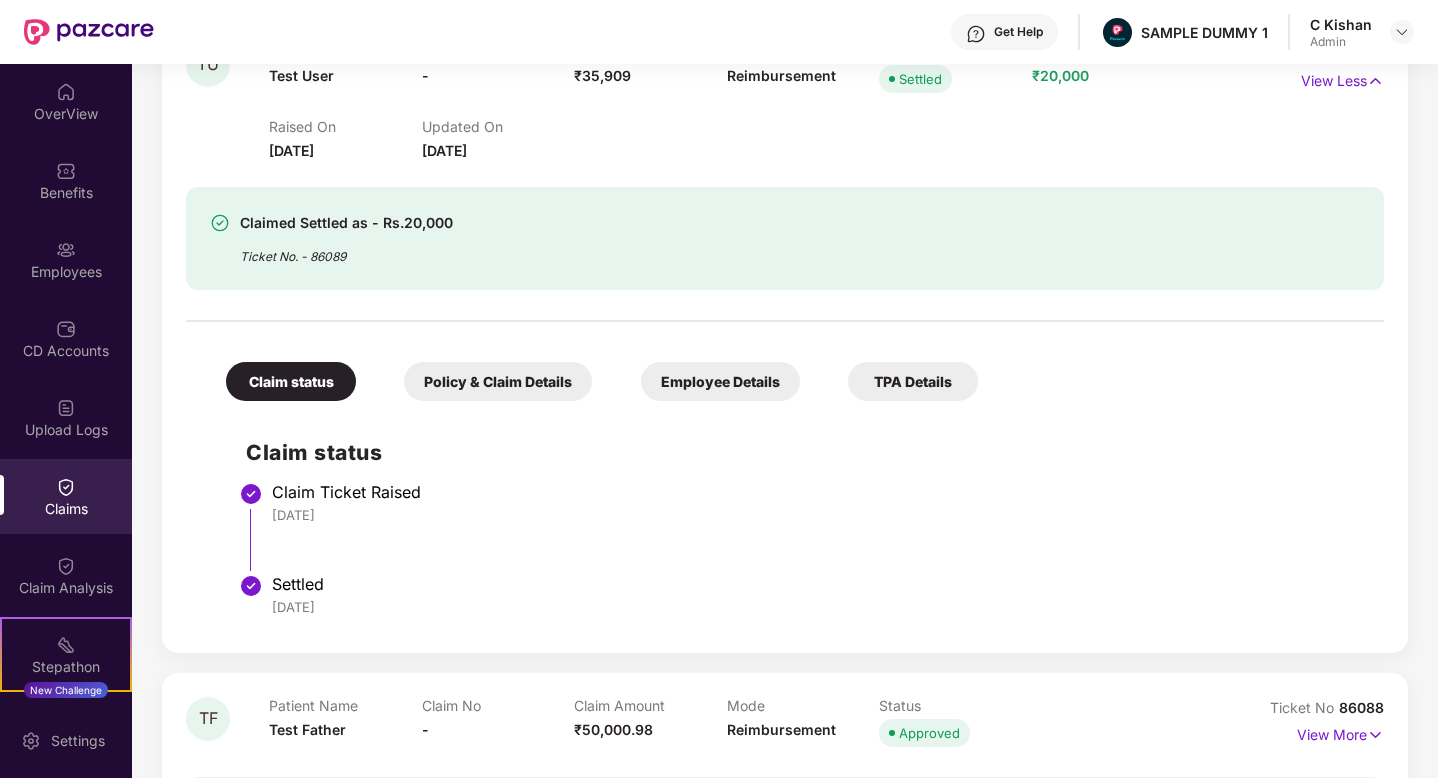 scroll, scrollTop: 1212, scrollLeft: 0, axis: vertical 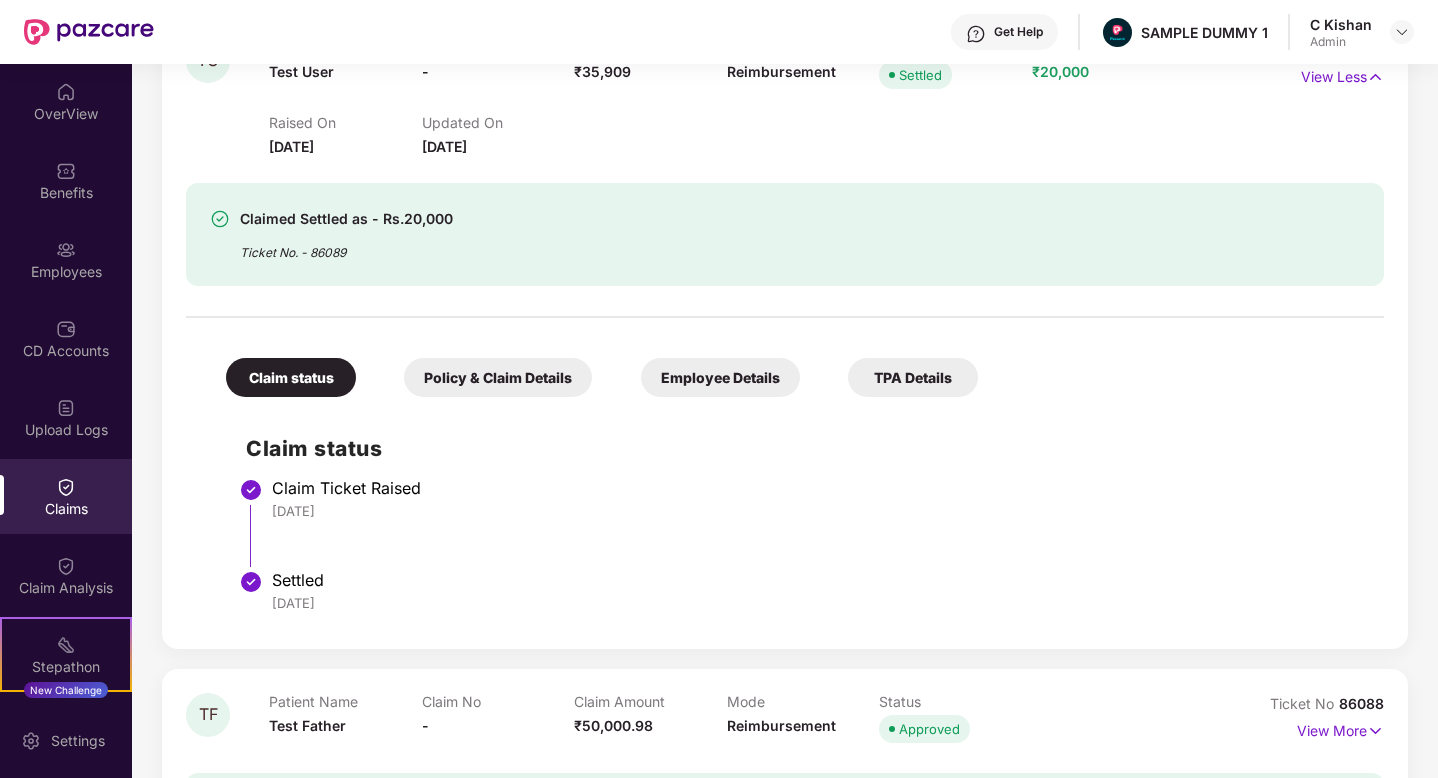 click on "Policy & Claim Details" at bounding box center (498, 377) 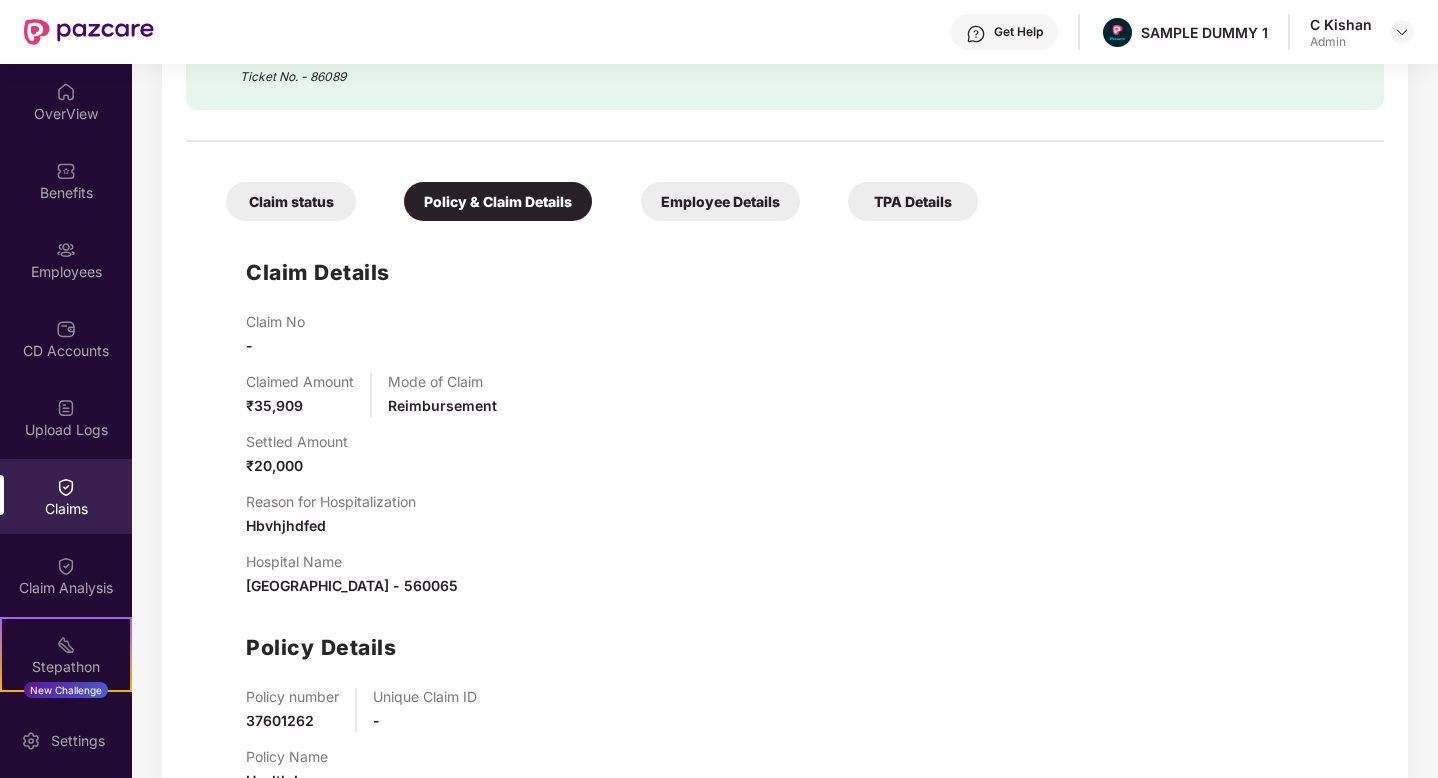 scroll, scrollTop: 1394, scrollLeft: 0, axis: vertical 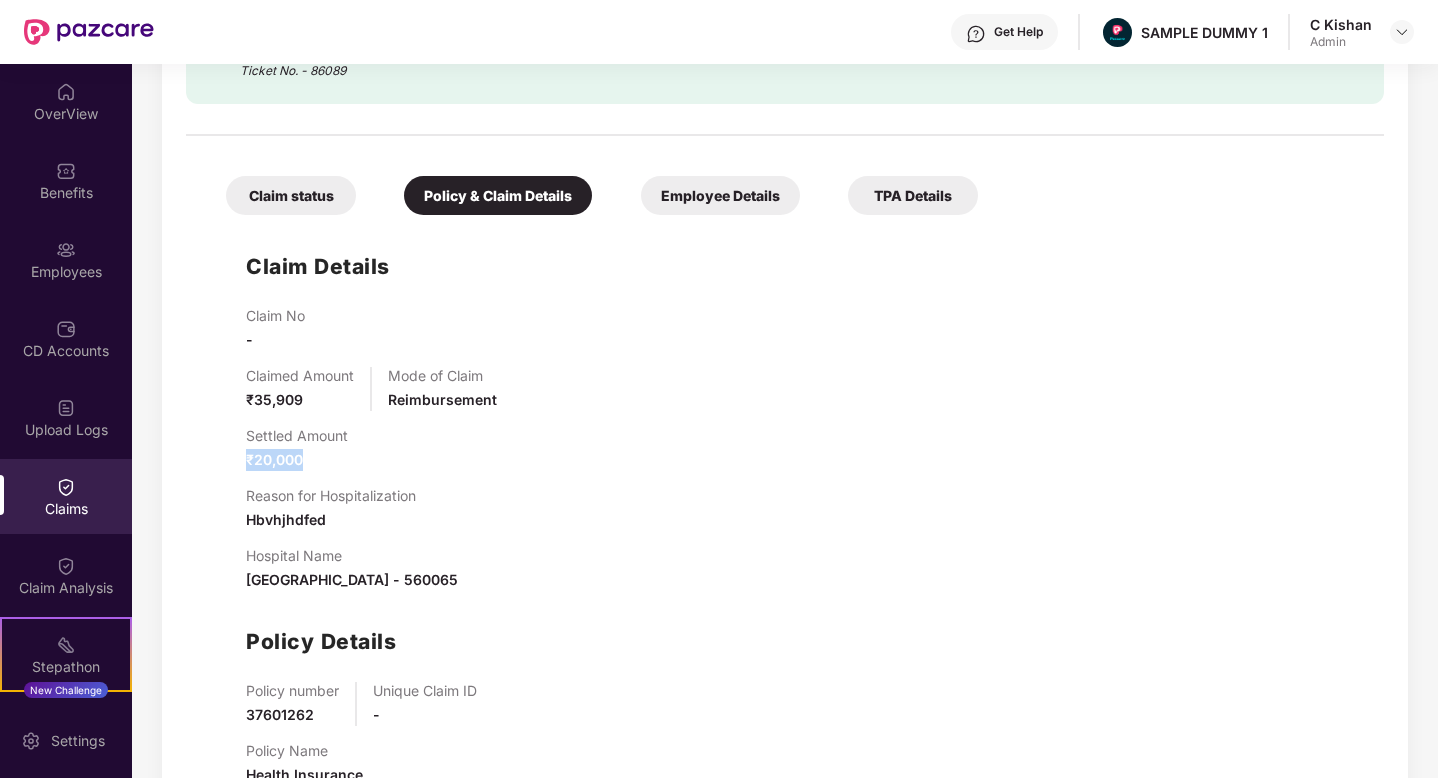 drag, startPoint x: 306, startPoint y: 451, endPoint x: 216, endPoint y: 453, distance: 90.02222 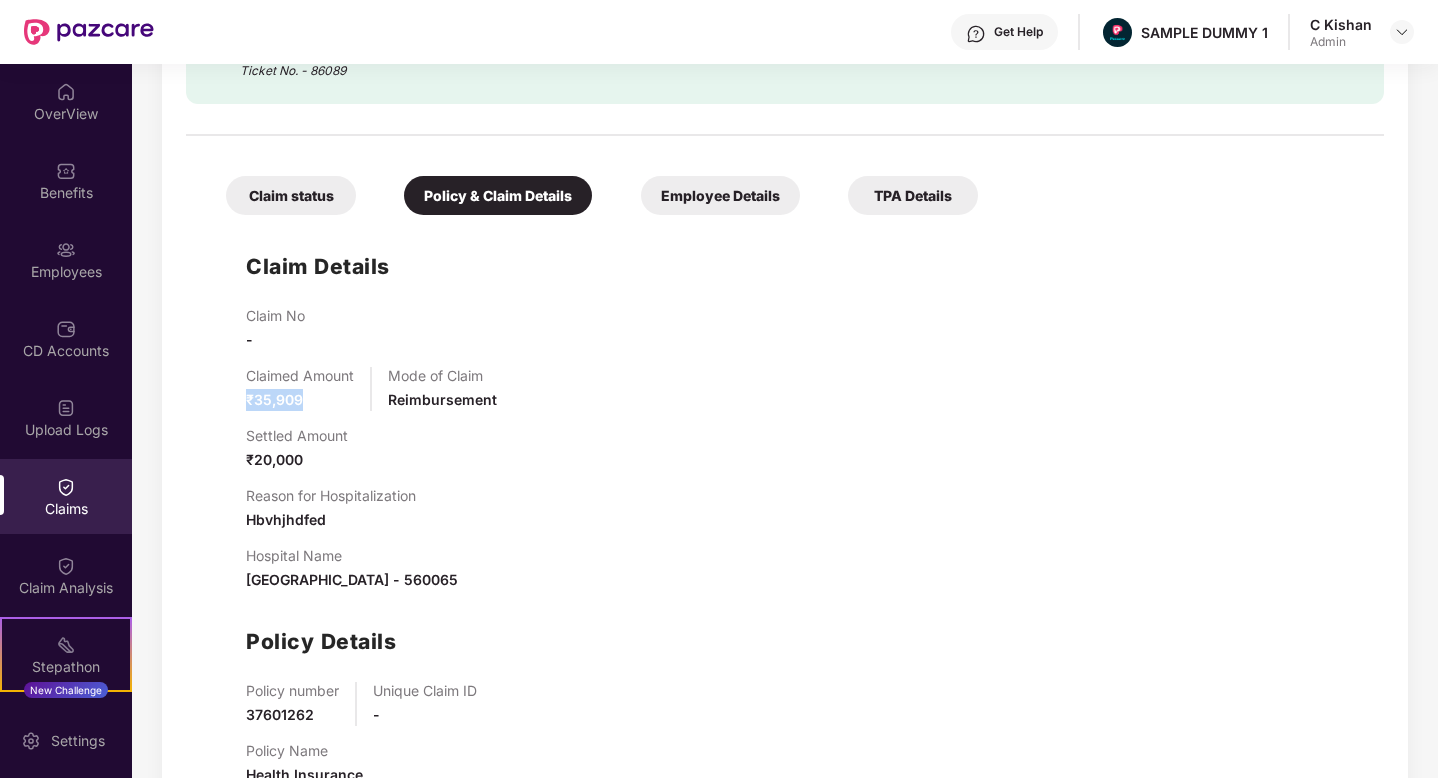 drag, startPoint x: 314, startPoint y: 392, endPoint x: 234, endPoint y: 390, distance: 80.024994 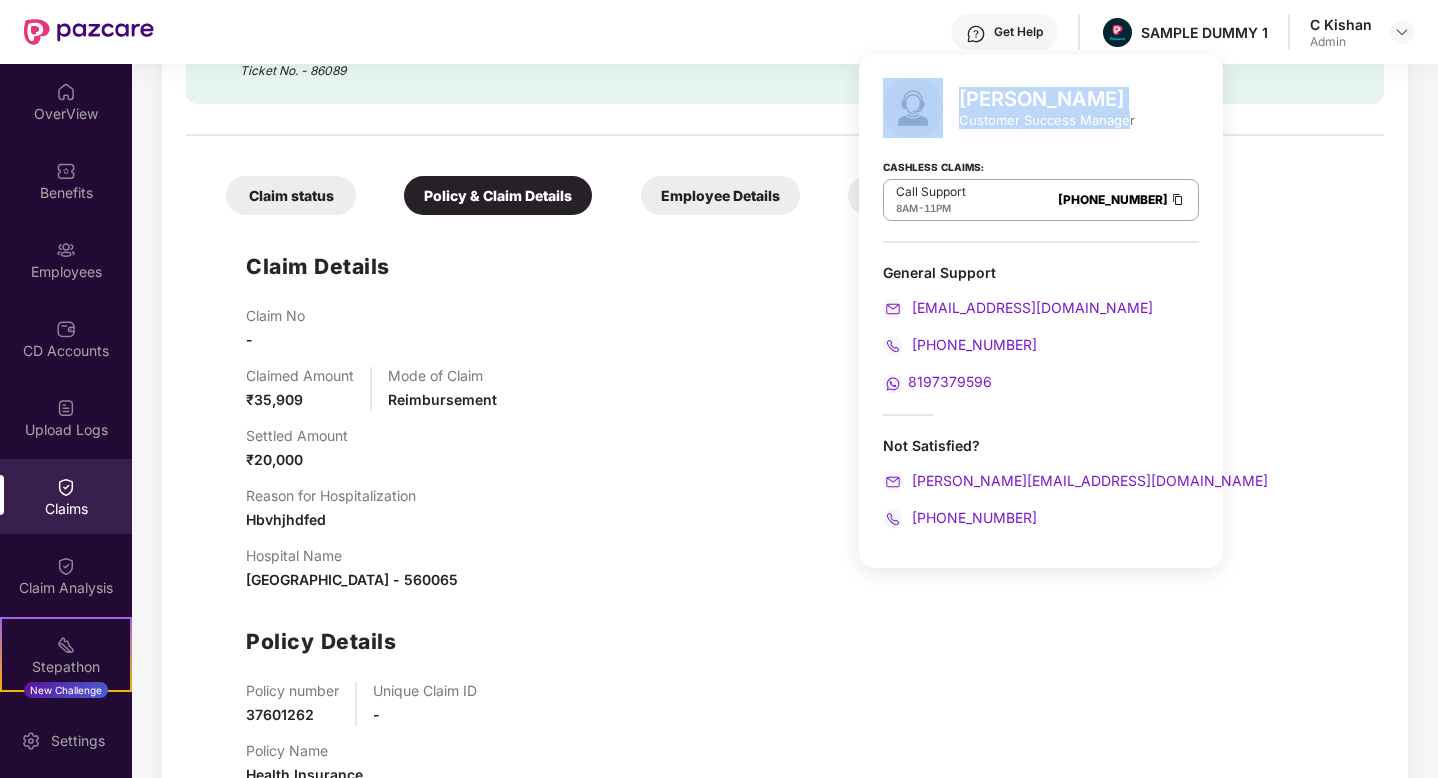 drag, startPoint x: 1126, startPoint y: 120, endPoint x: 957, endPoint y: 97, distance: 170.5579 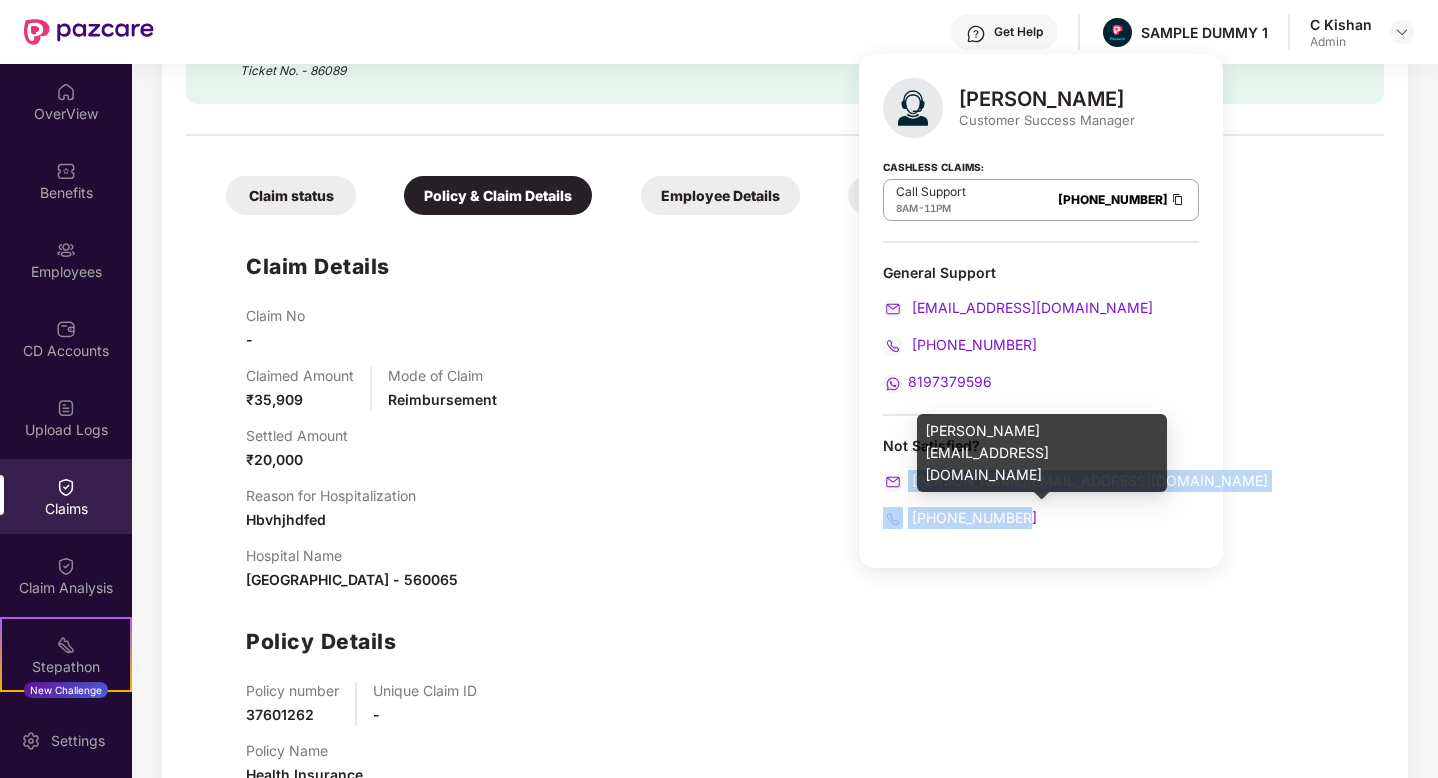 drag, startPoint x: 1036, startPoint y: 511, endPoint x: 907, endPoint y: 475, distance: 133.9291 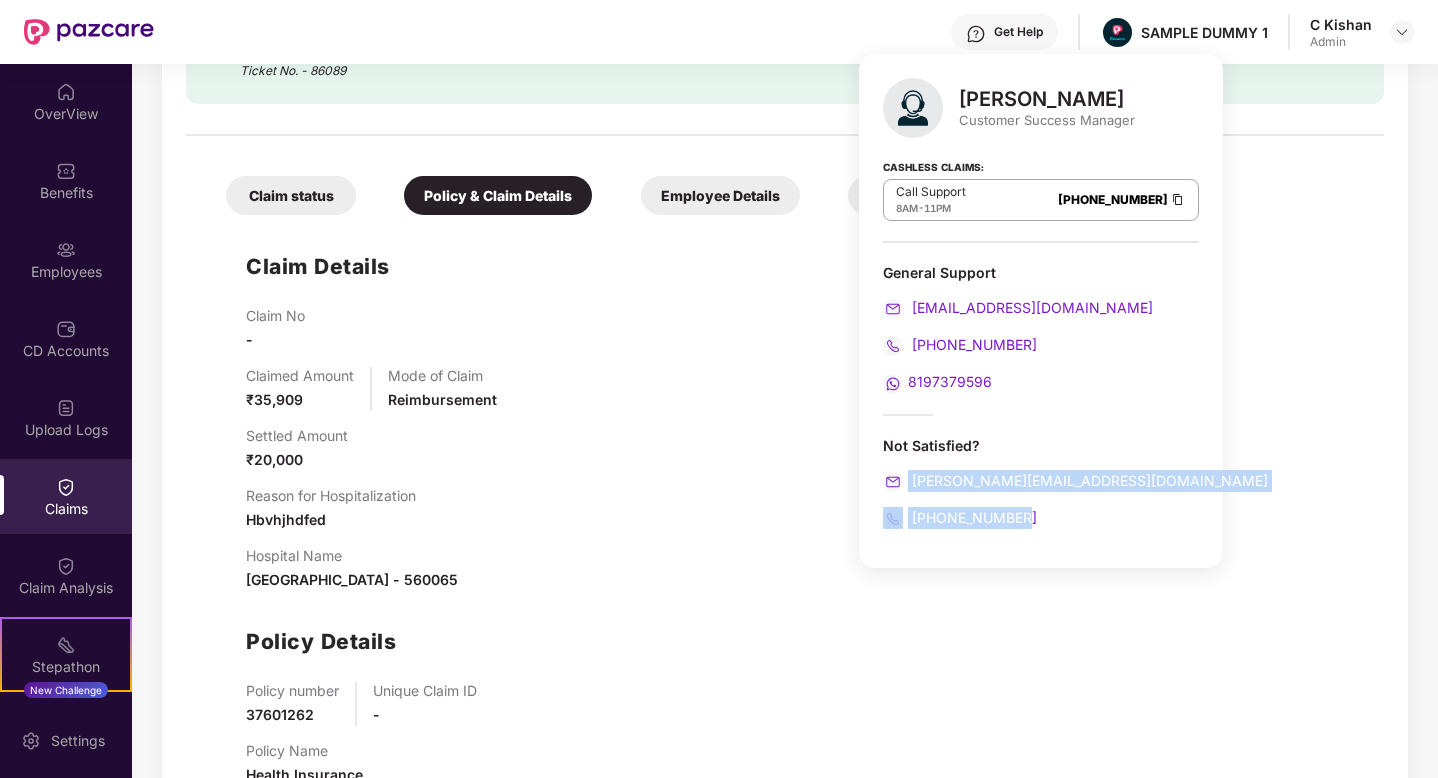 click on "Claim status Policy & Claim Details Employee Details TPA Details Claim Details Claim No - Claimed Amount ₹35,909 Mode of Claim Reimbursement Settled Amount ₹20,000 Reason for Hospitalization Hbvhjhdfed Hospital Name [GEOGRAPHIC_DATA] - 560065 Policy Details Policy number 37601262 Unique Claim ID - Policy Name Health Insurance" at bounding box center [785, 474] 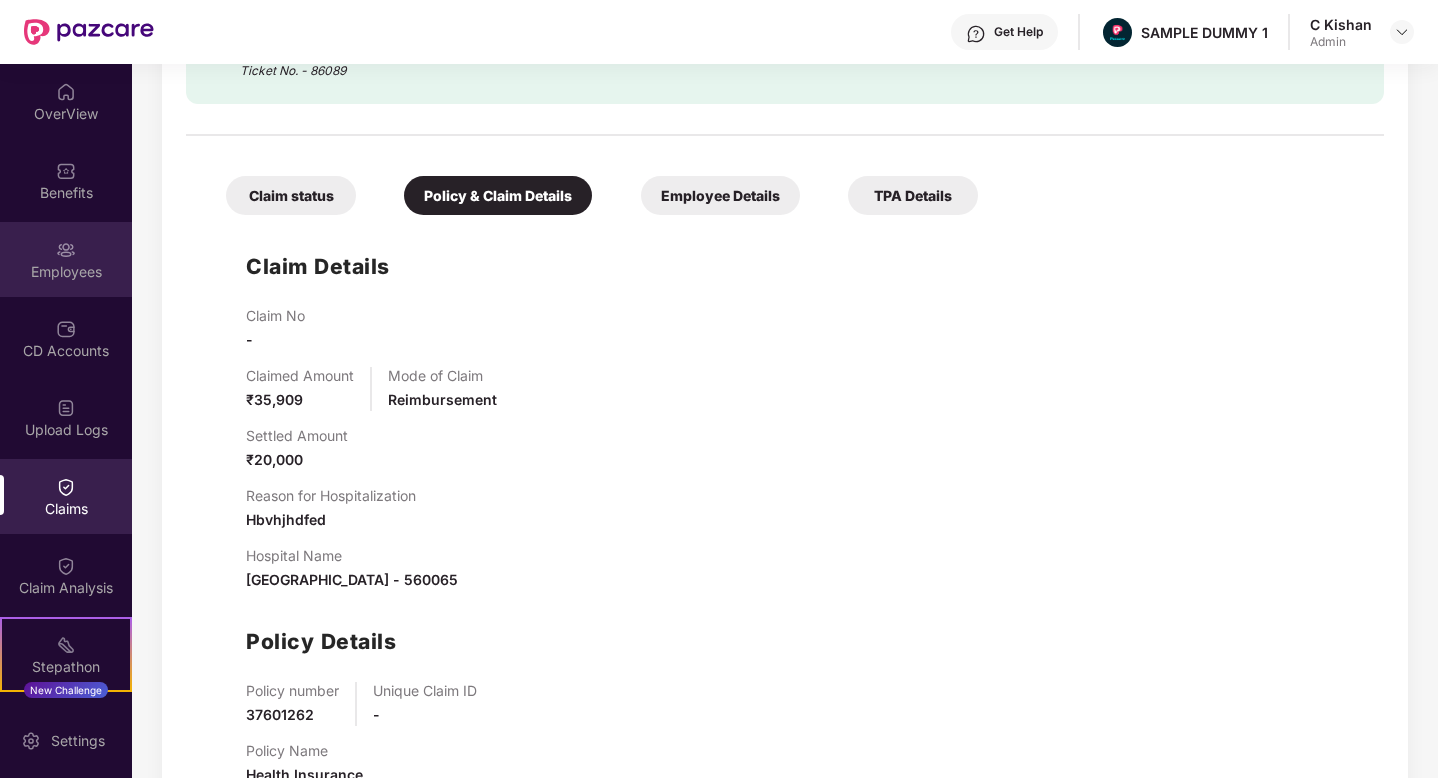 click on "Employees" at bounding box center [66, 272] 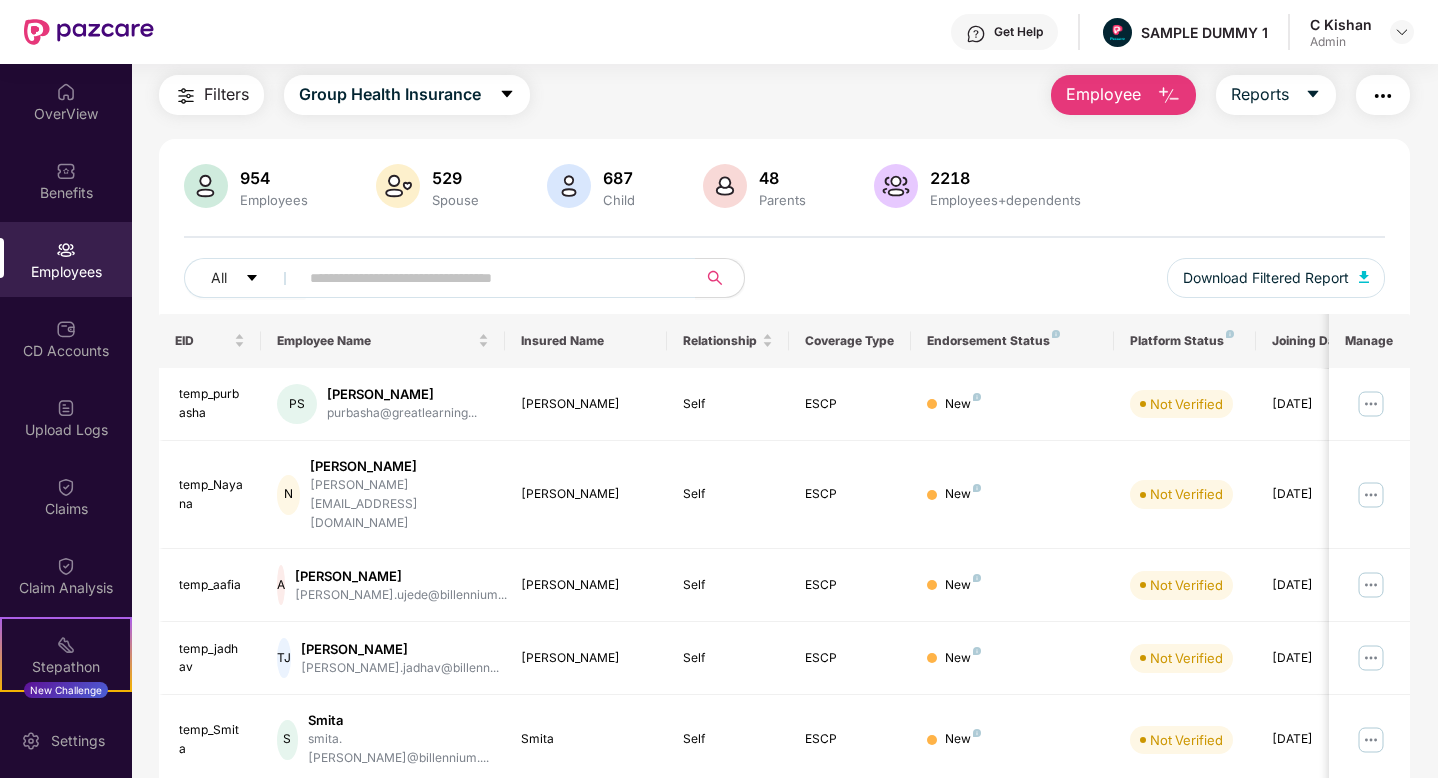 scroll, scrollTop: 0, scrollLeft: 0, axis: both 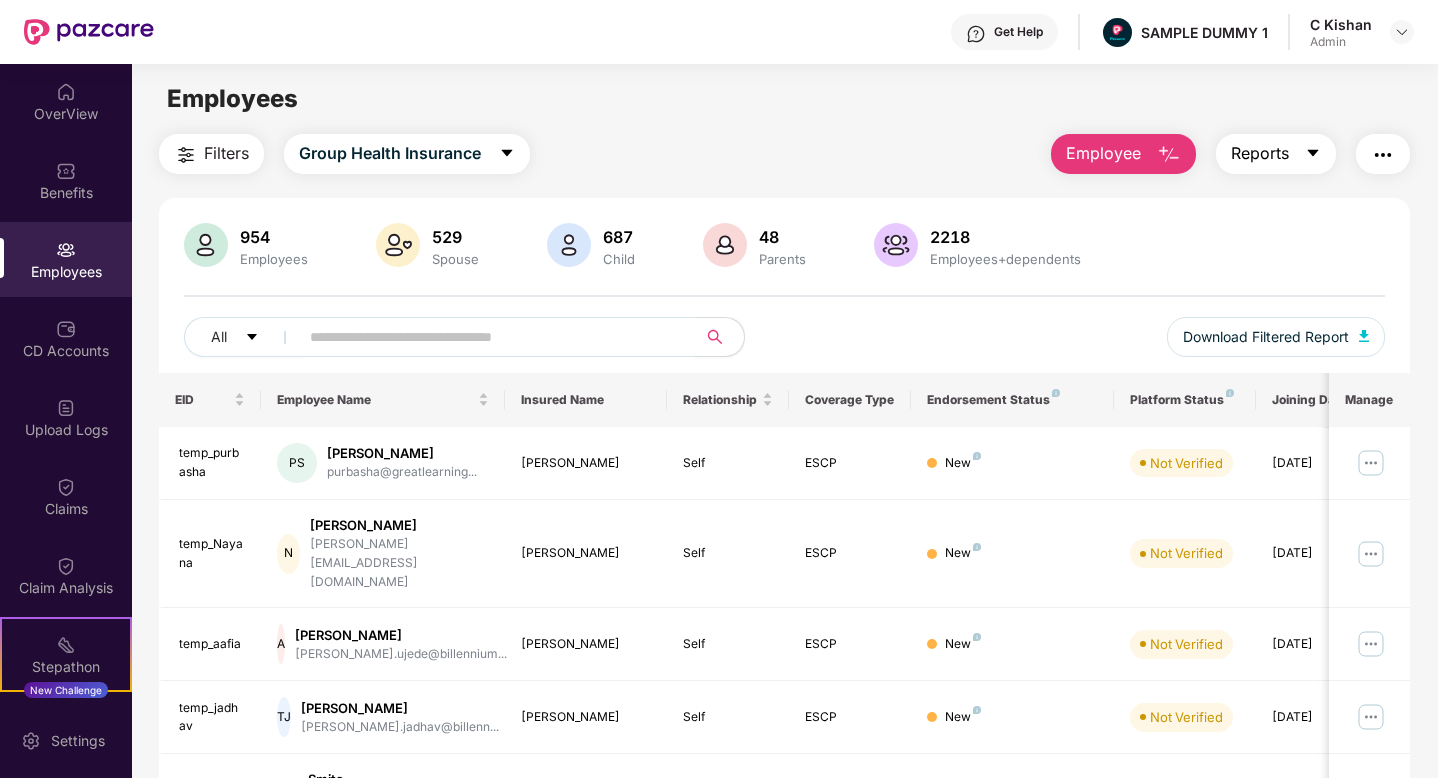 click on "Reports" at bounding box center [1276, 154] 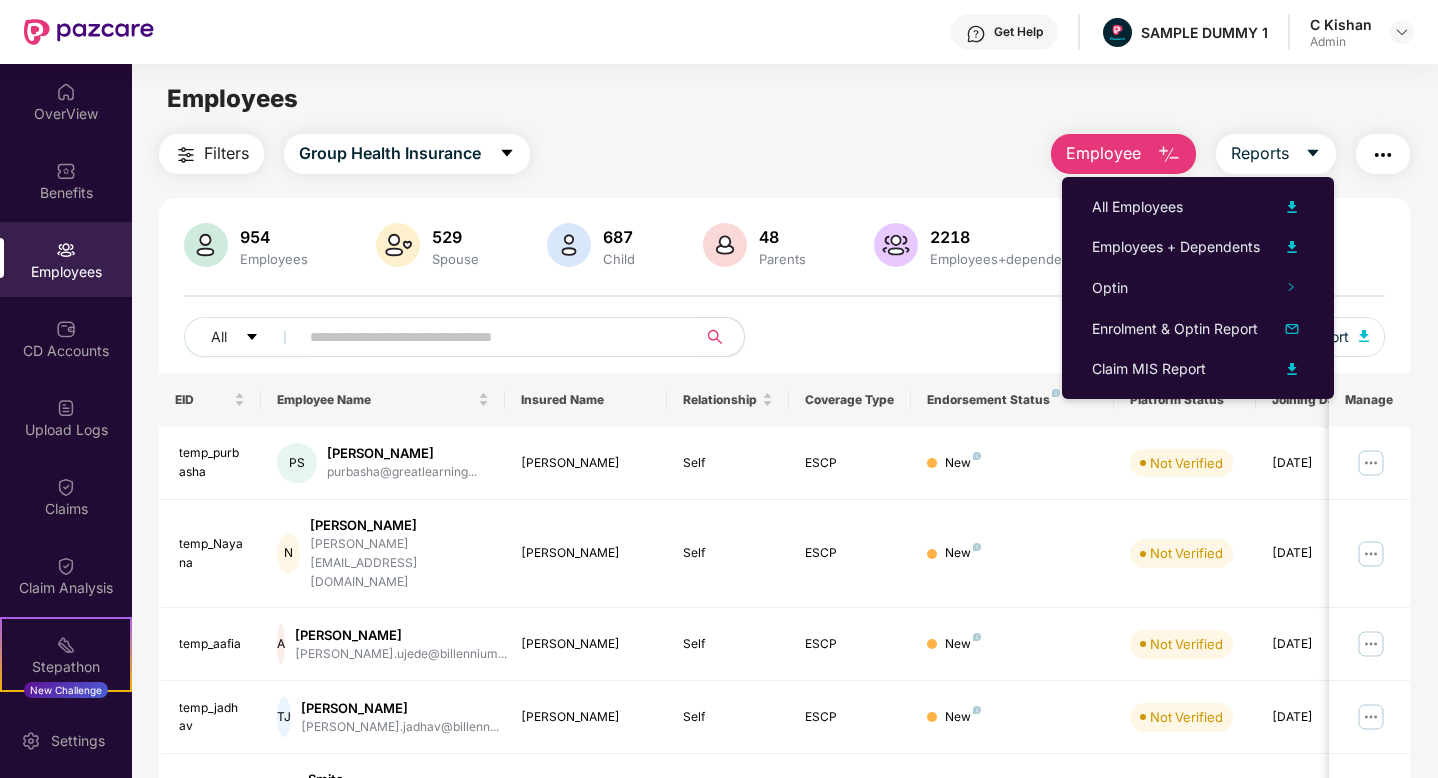 click on "All Download Filtered Report" at bounding box center [784, 345] 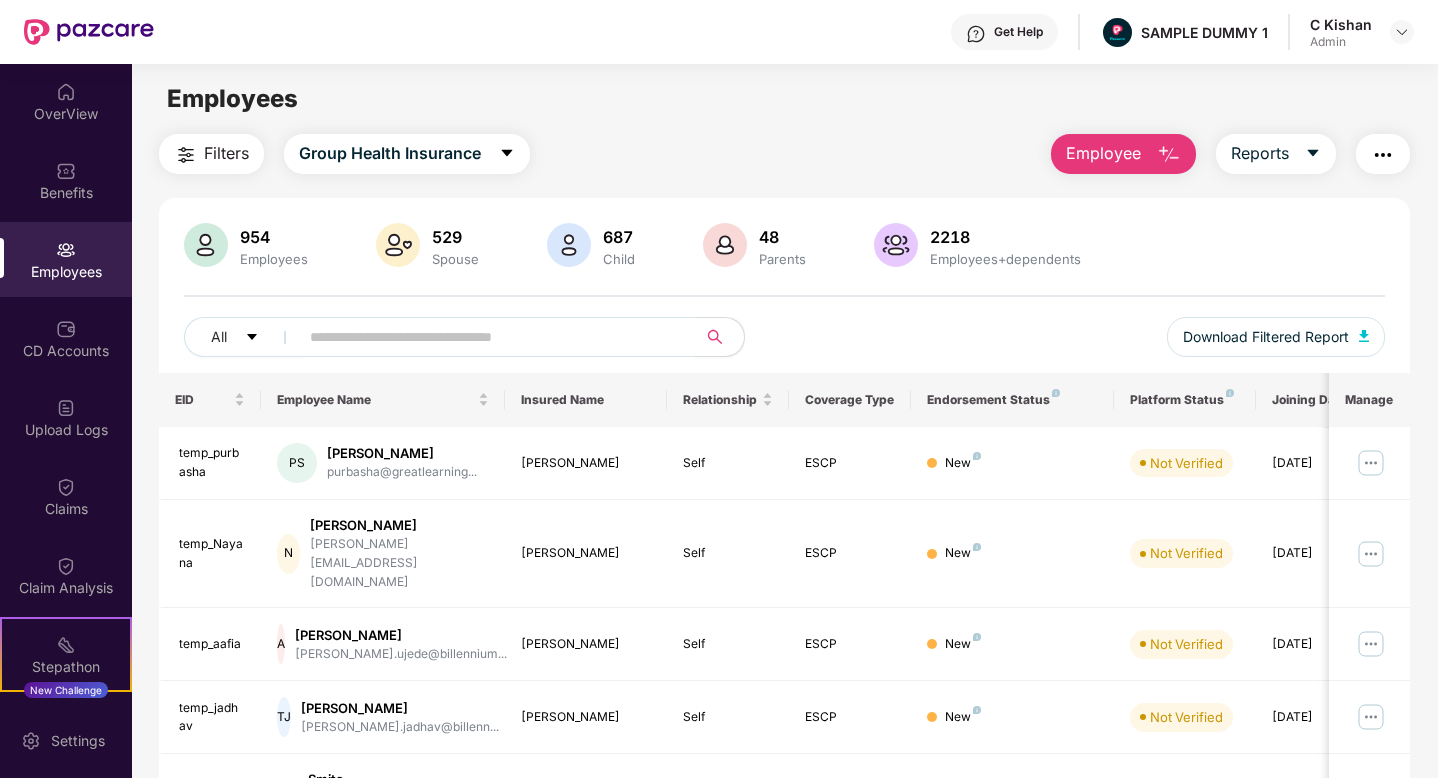 click at bounding box center (1169, 155) 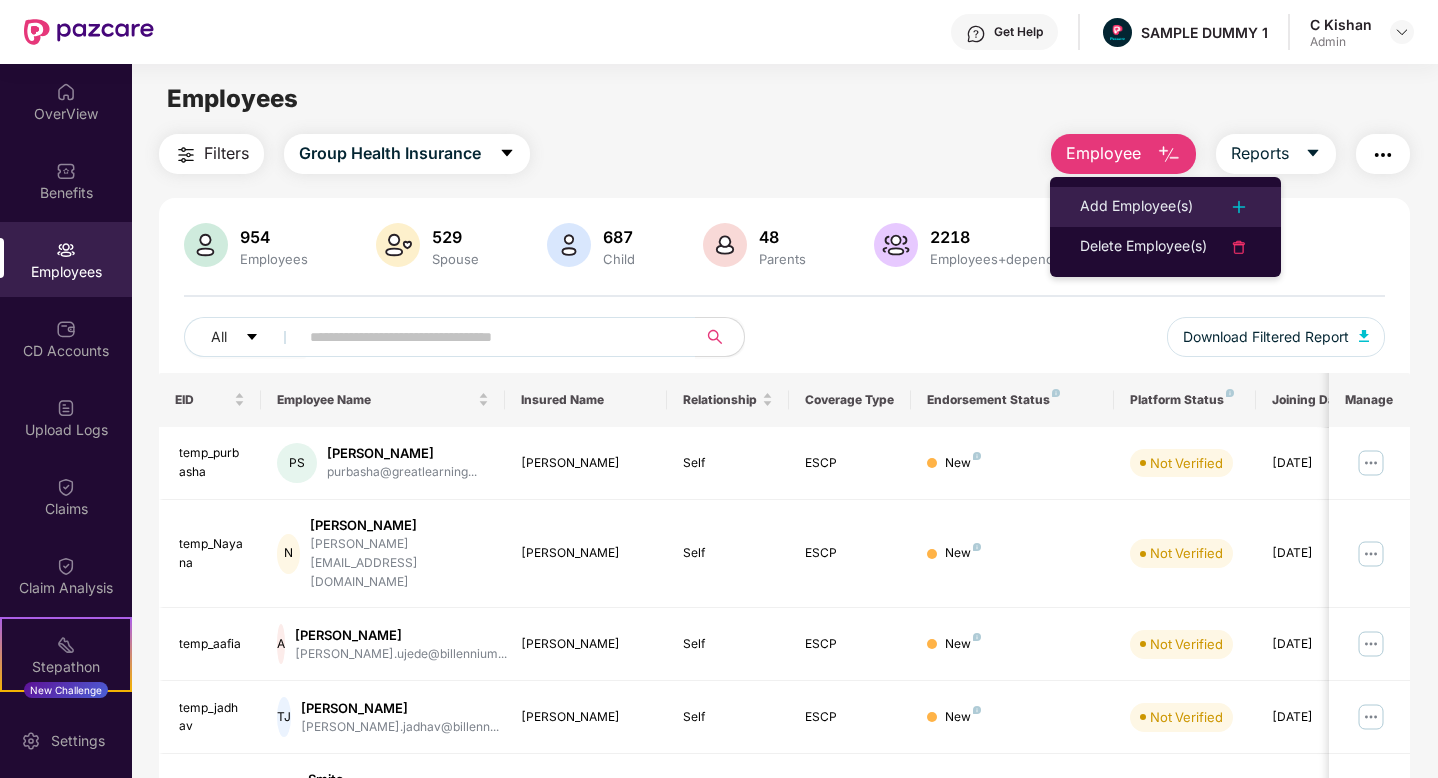 click on "Add Employee(s)" at bounding box center [1136, 207] 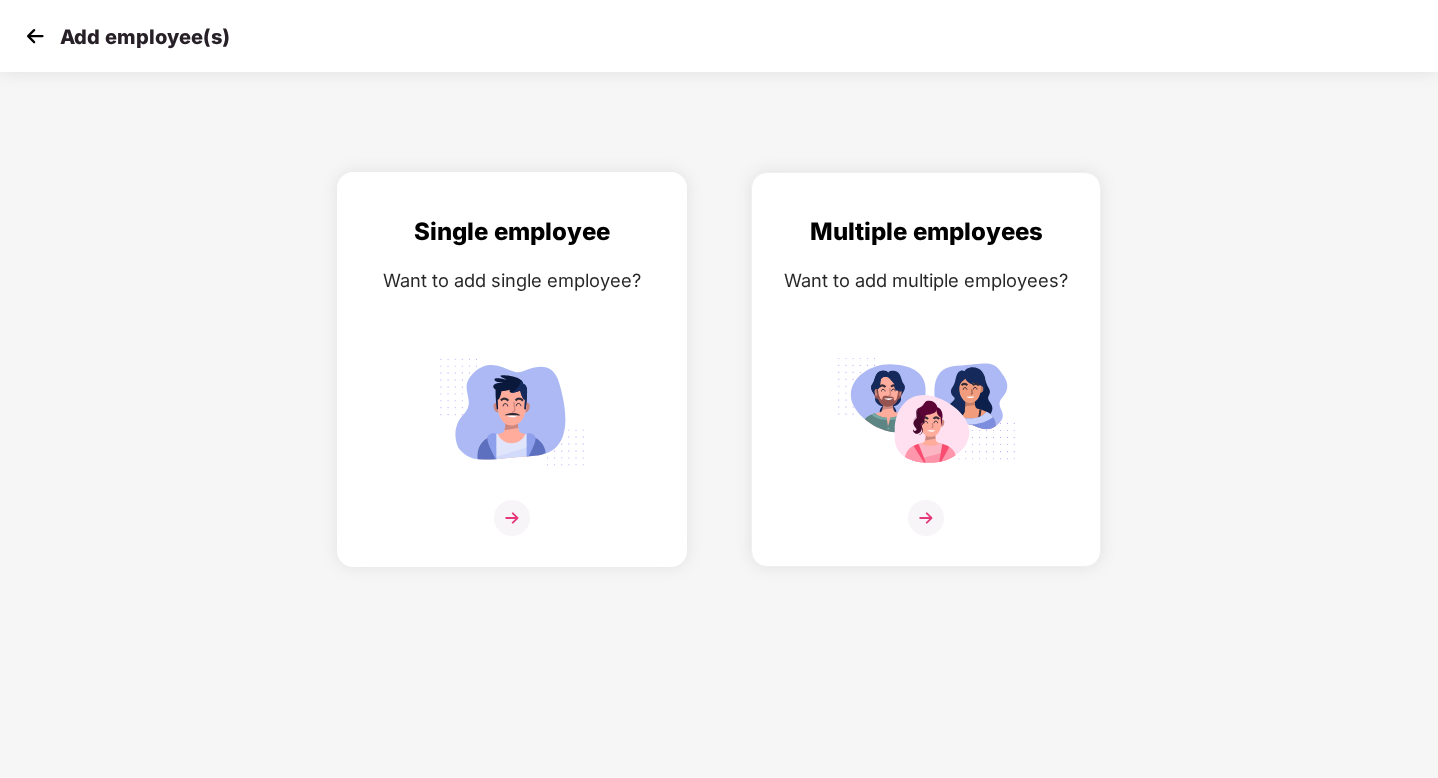 click at bounding box center (512, 518) 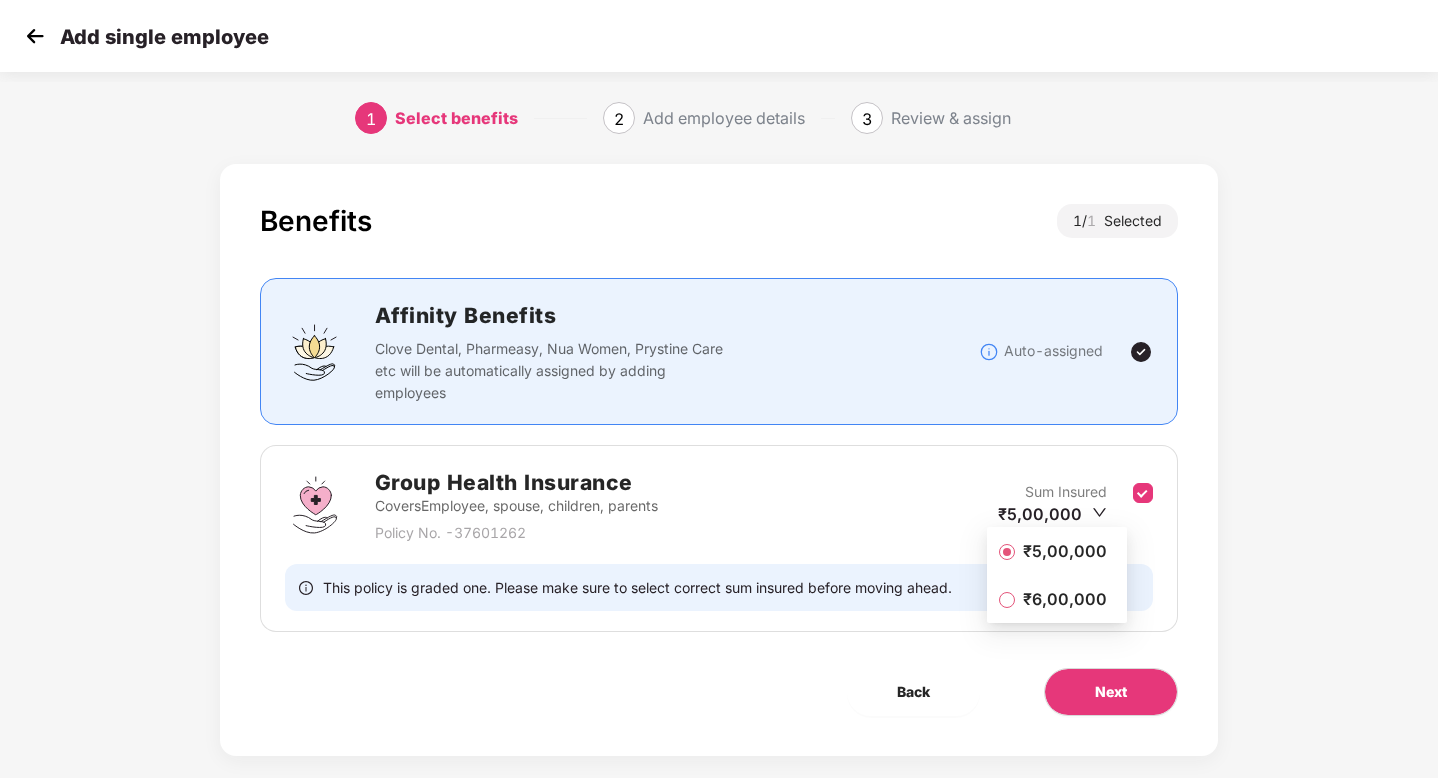 click on "₹6,00,000" at bounding box center (1065, 599) 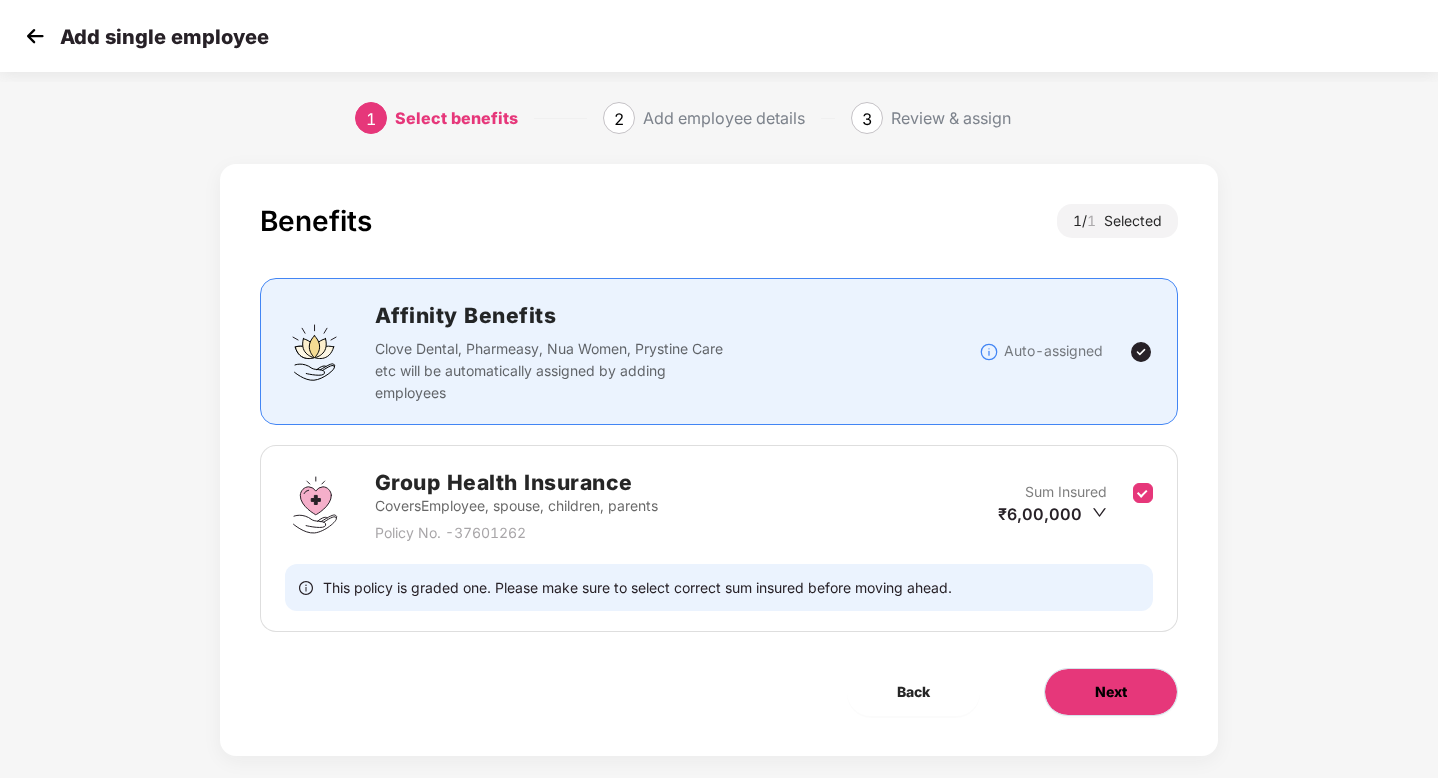click on "Next" at bounding box center (1111, 692) 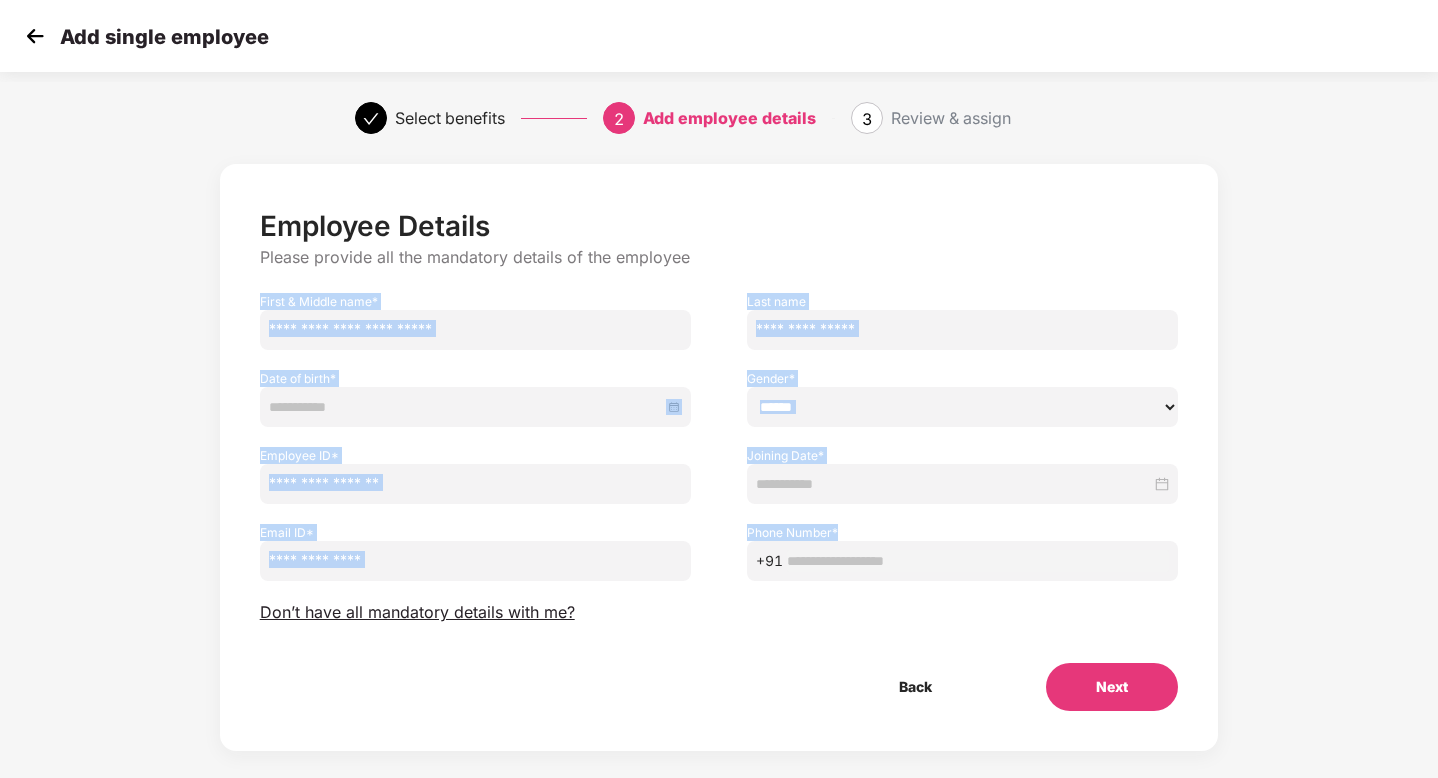 drag, startPoint x: 257, startPoint y: 295, endPoint x: 914, endPoint y: 559, distance: 708.0572 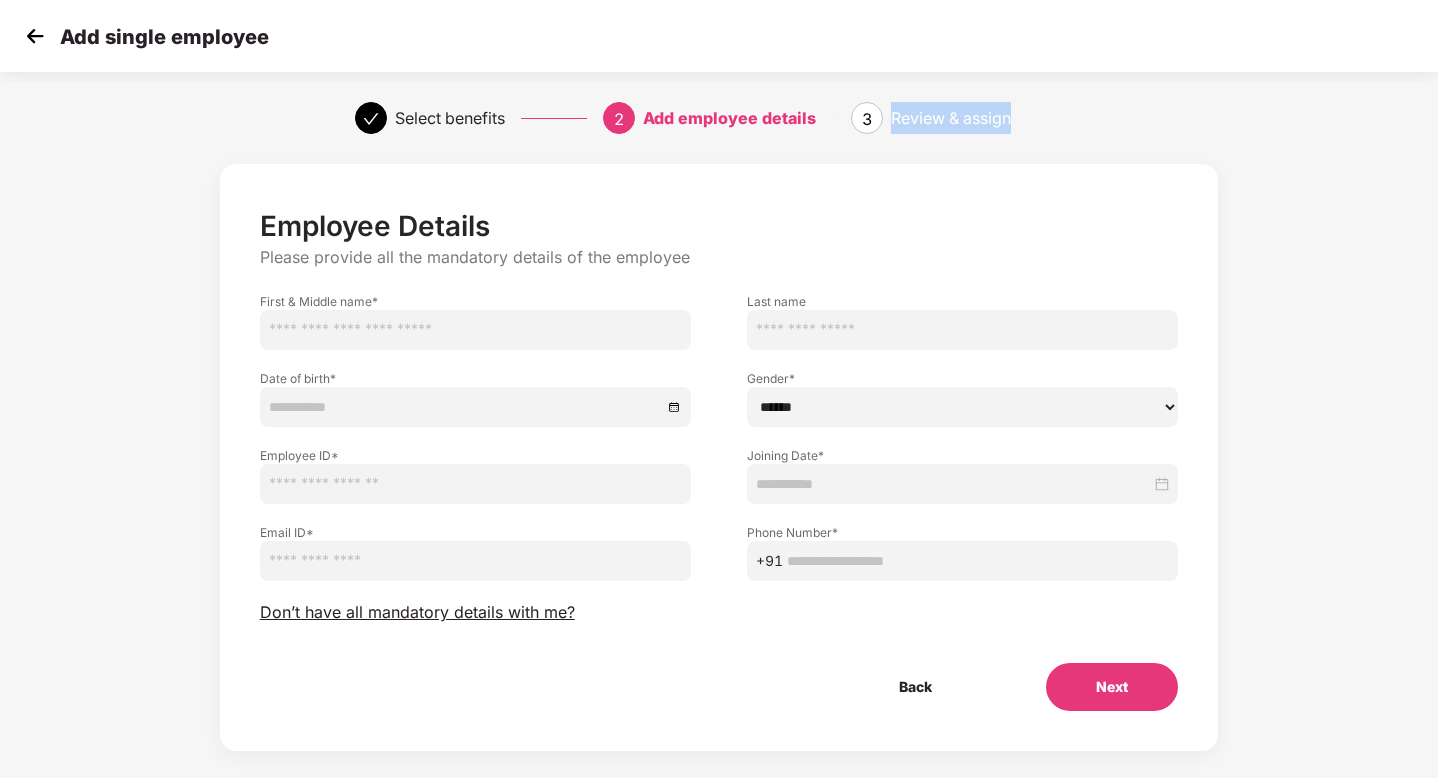 drag, startPoint x: 896, startPoint y: 118, endPoint x: 1084, endPoint y: 125, distance: 188.13028 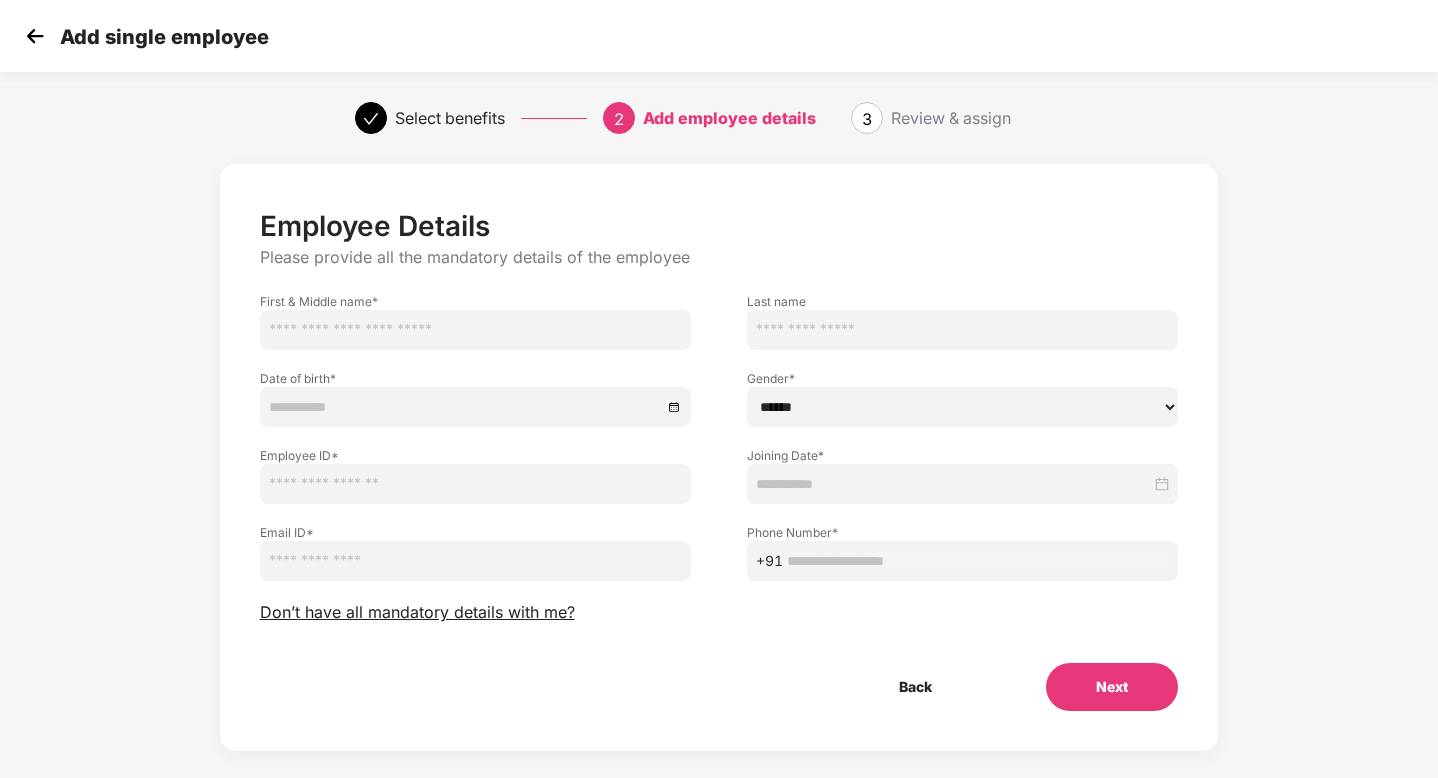 click on "Back Next" at bounding box center (719, 687) 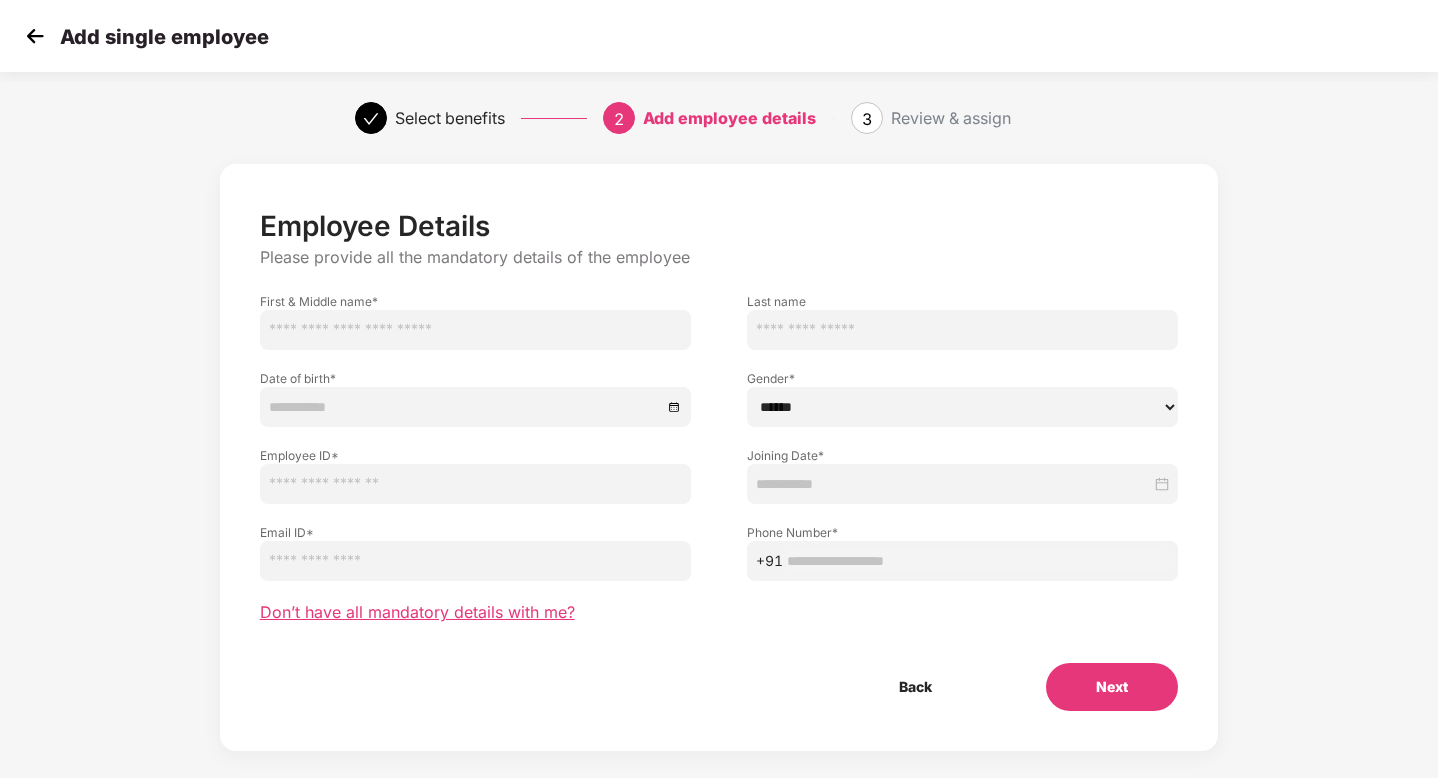 click on "Don’t have all mandatory details with me?" at bounding box center [417, 612] 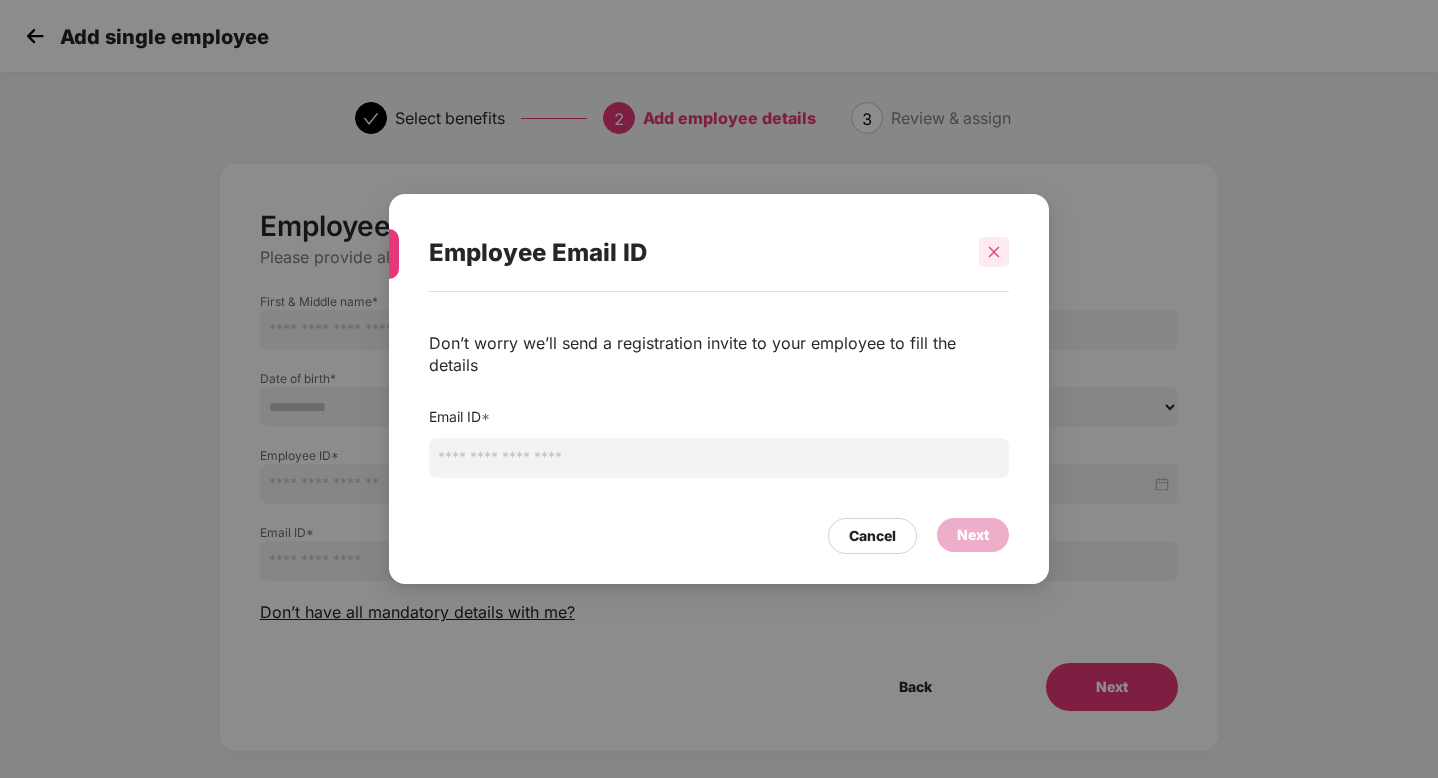 click 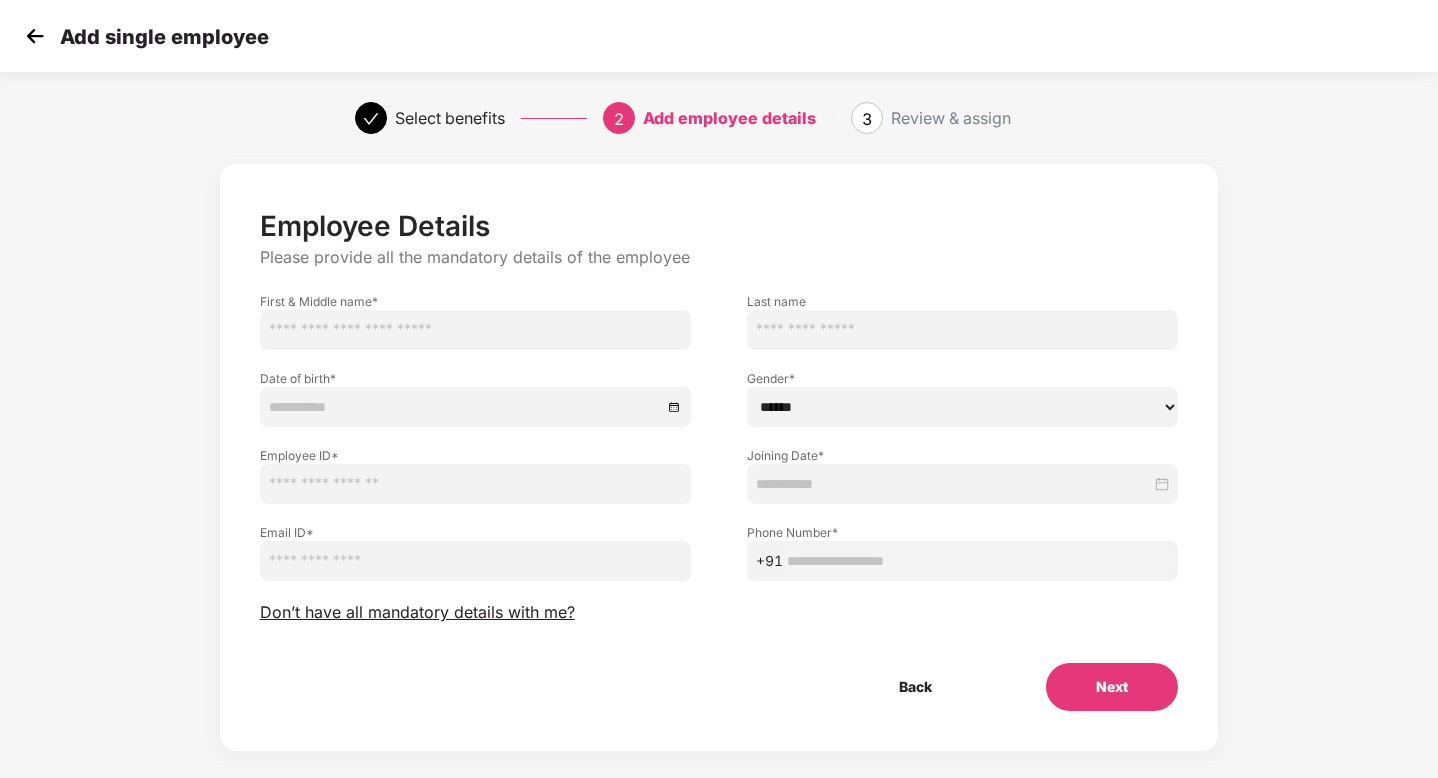 click at bounding box center (35, 36) 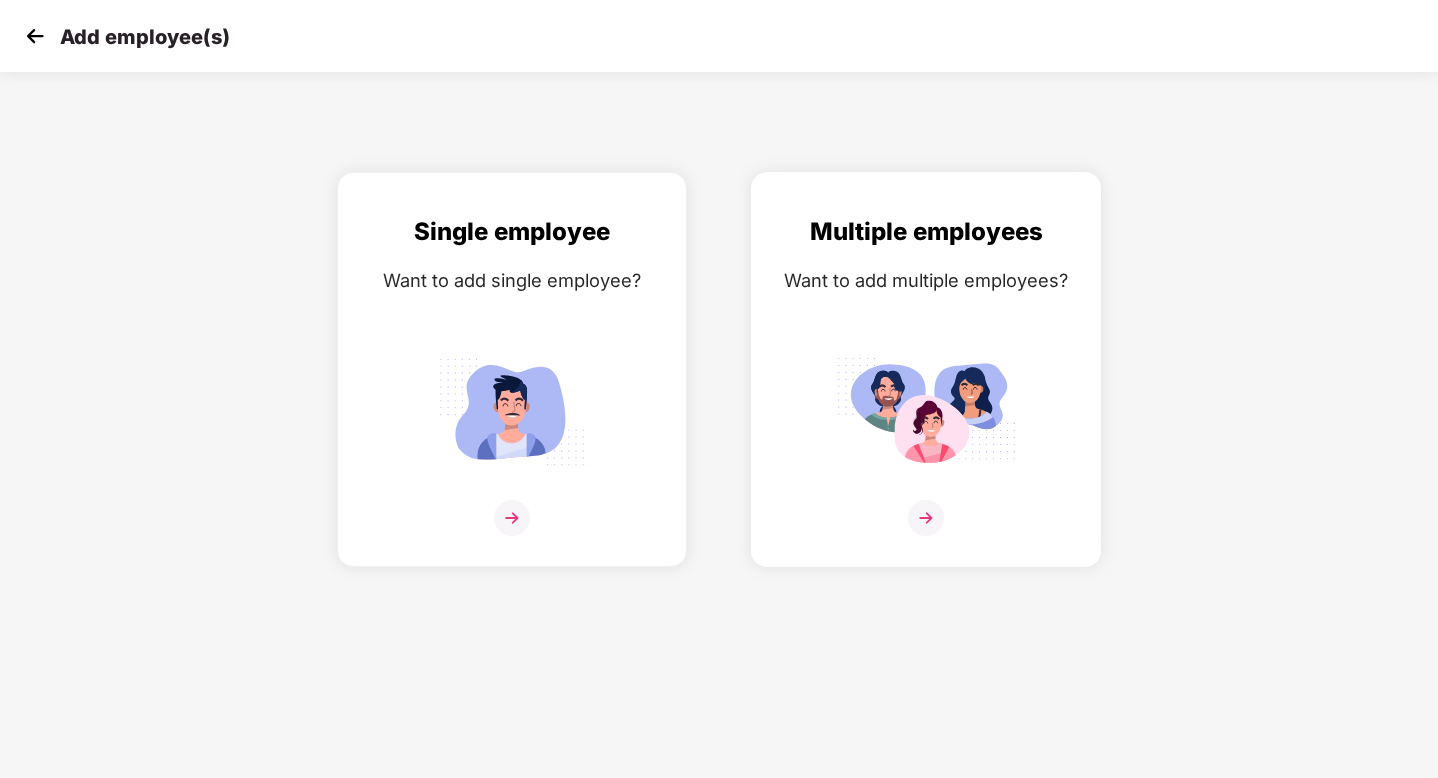 click at bounding box center [926, 518] 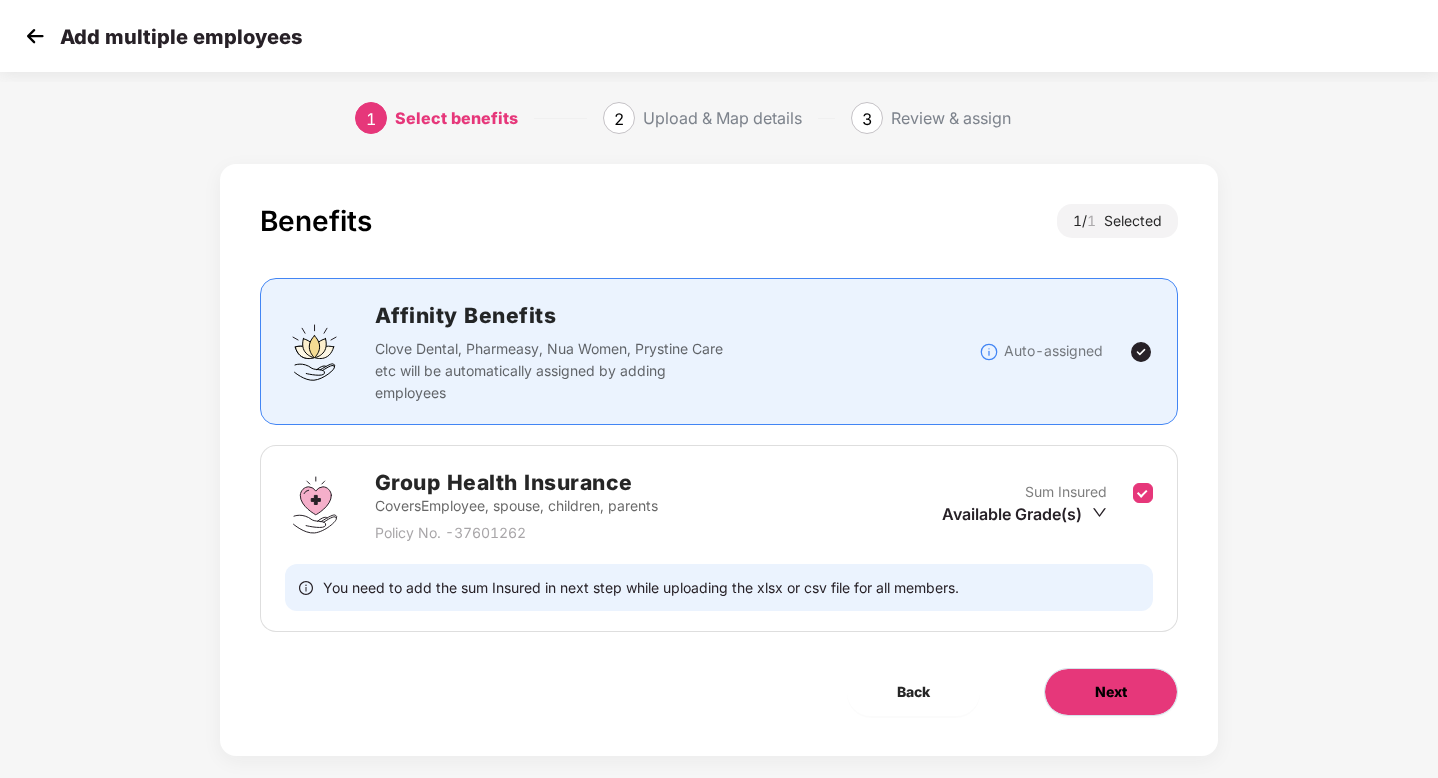 click on "Next" at bounding box center (1111, 692) 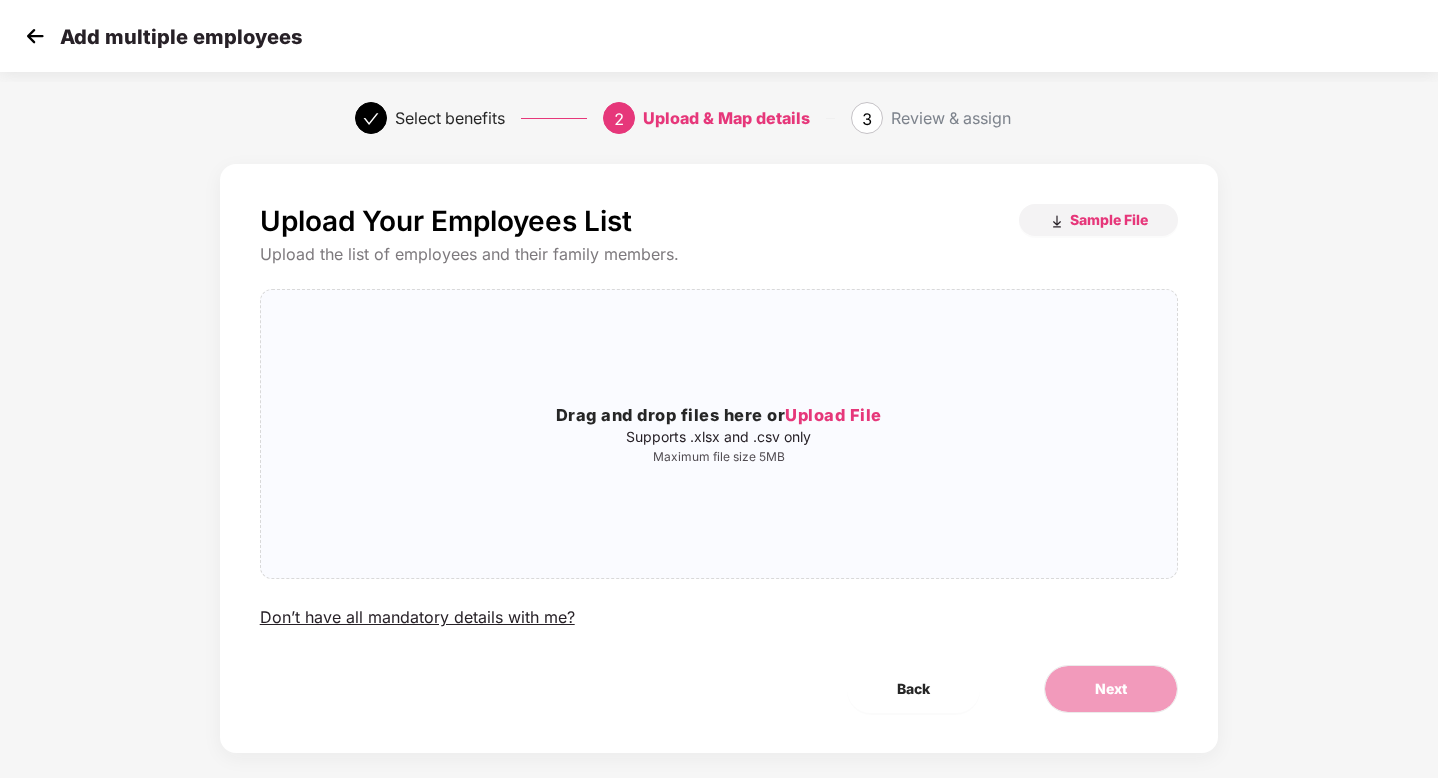 click at bounding box center [35, 36] 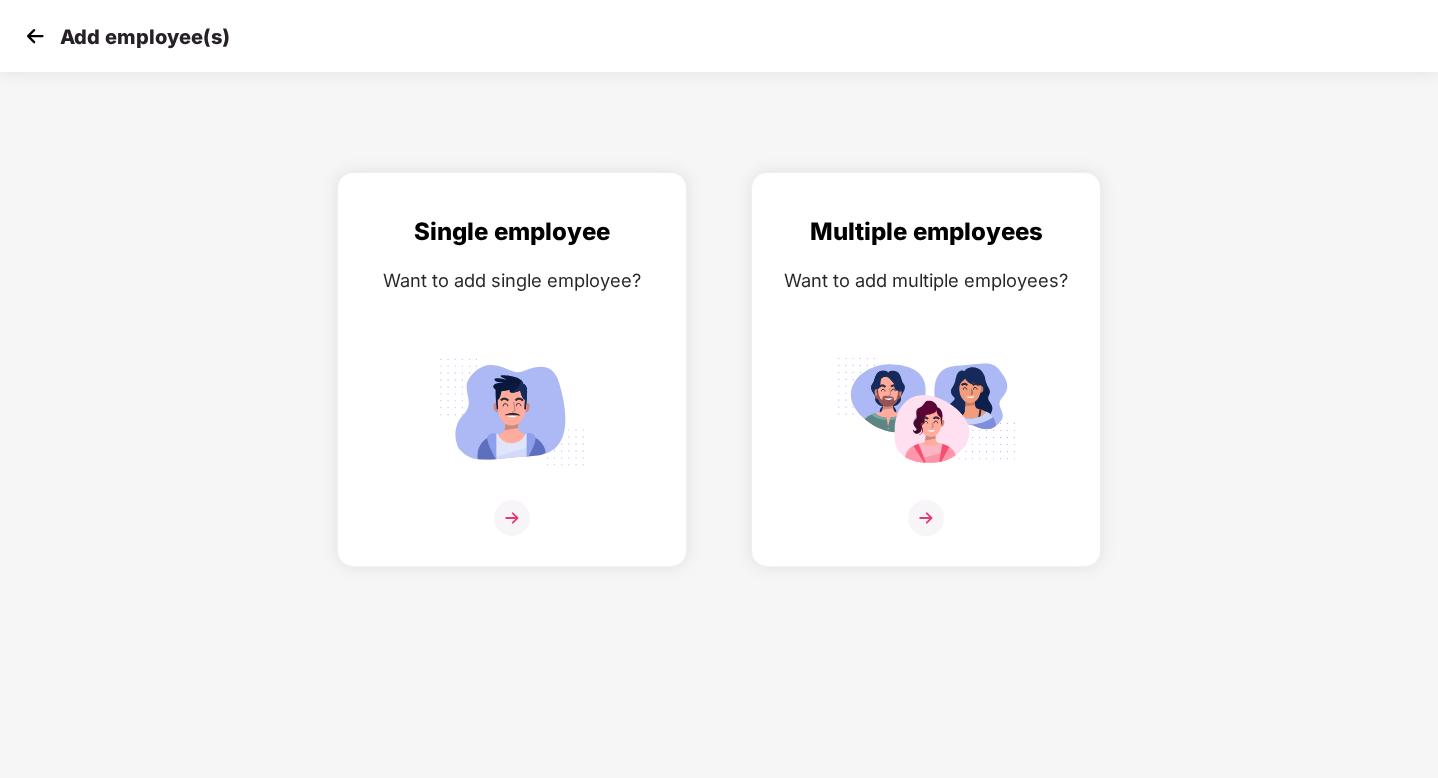 click at bounding box center [35, 36] 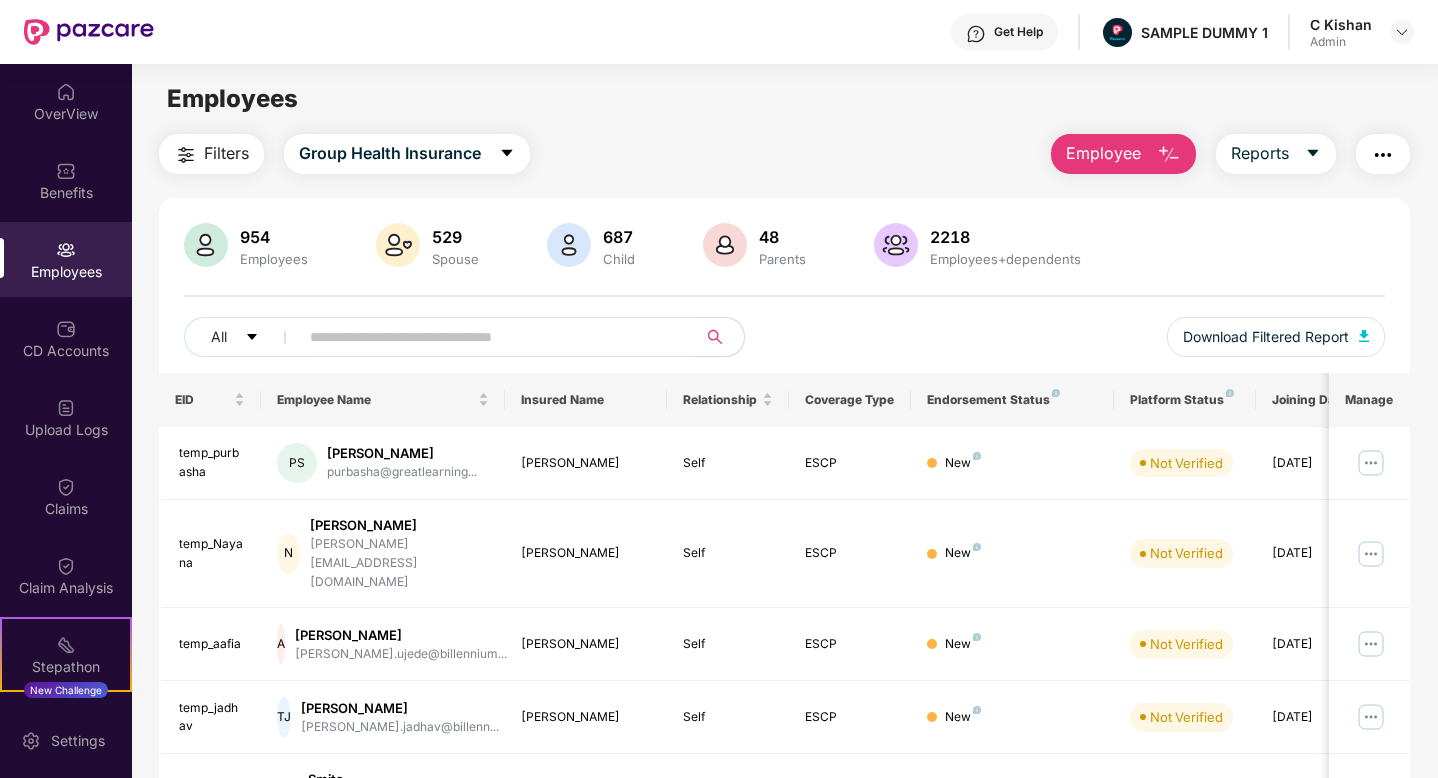click on "Employee" at bounding box center (1103, 153) 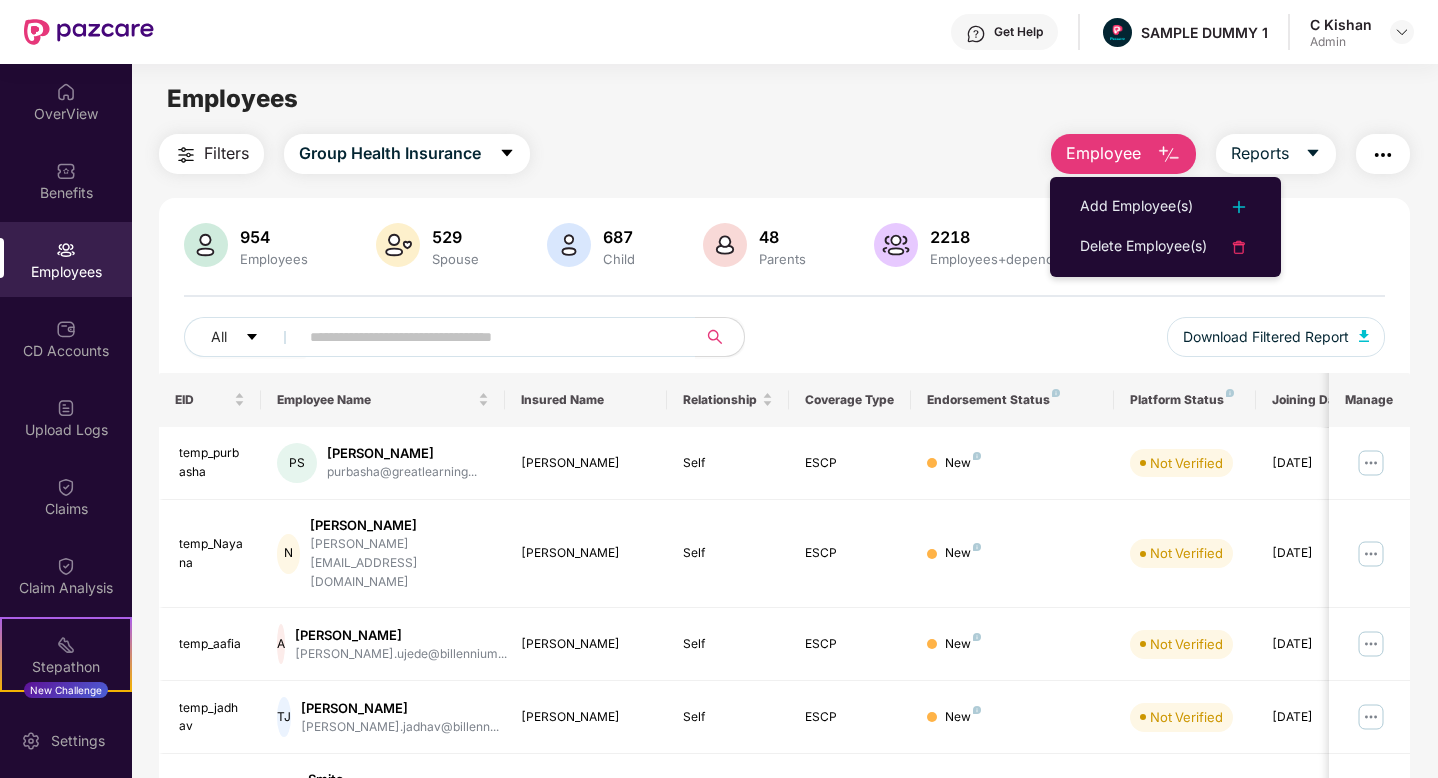 click on "All Download Filtered Report" at bounding box center [784, 345] 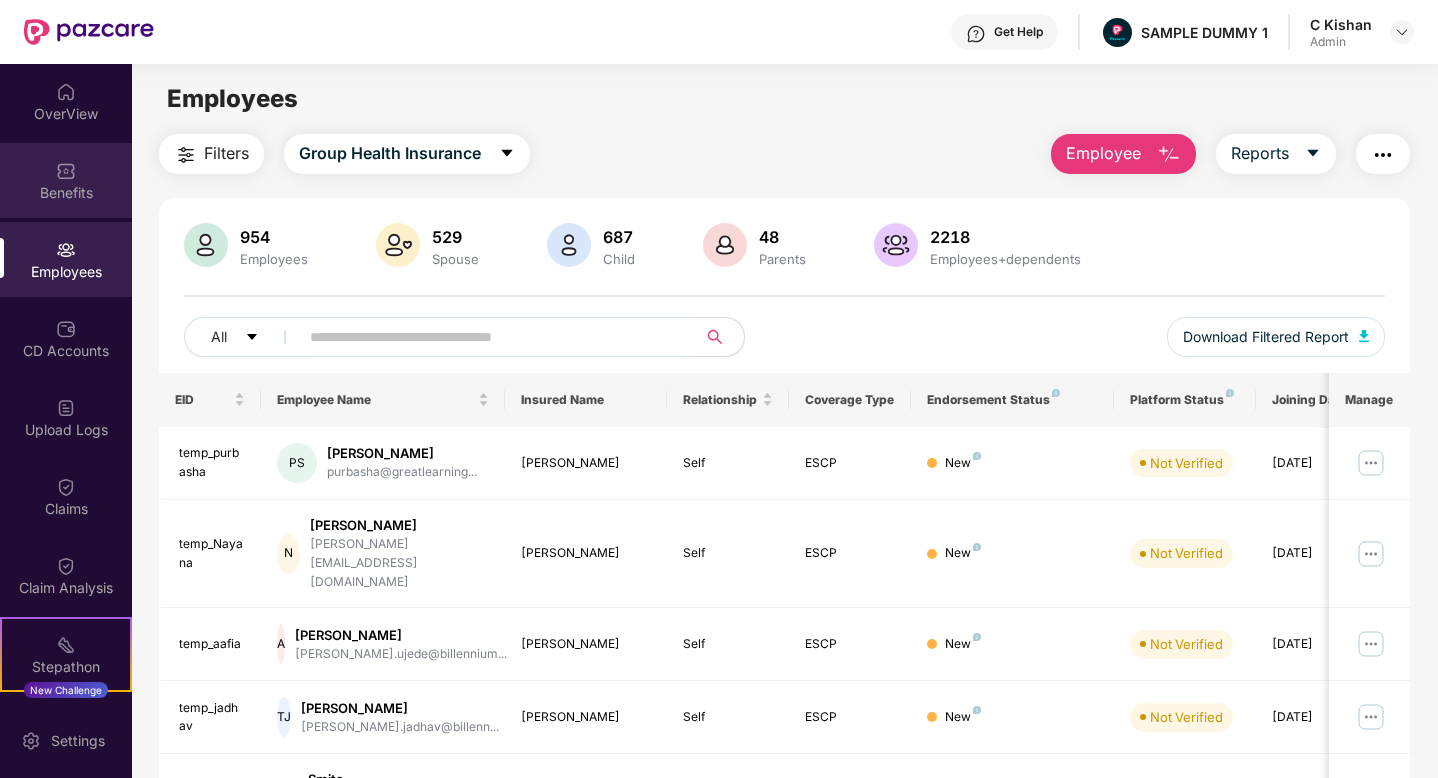 click at bounding box center (66, 171) 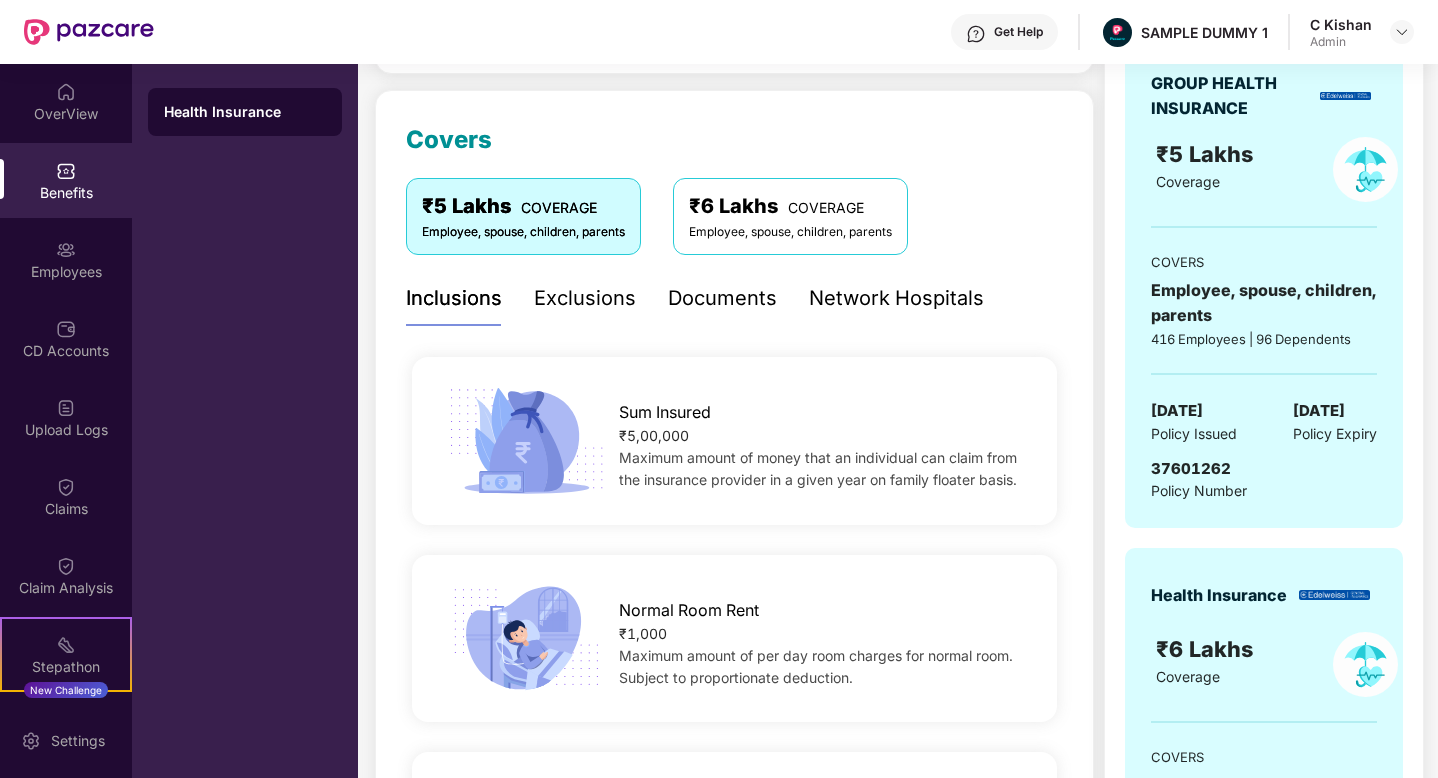 scroll, scrollTop: 128, scrollLeft: 0, axis: vertical 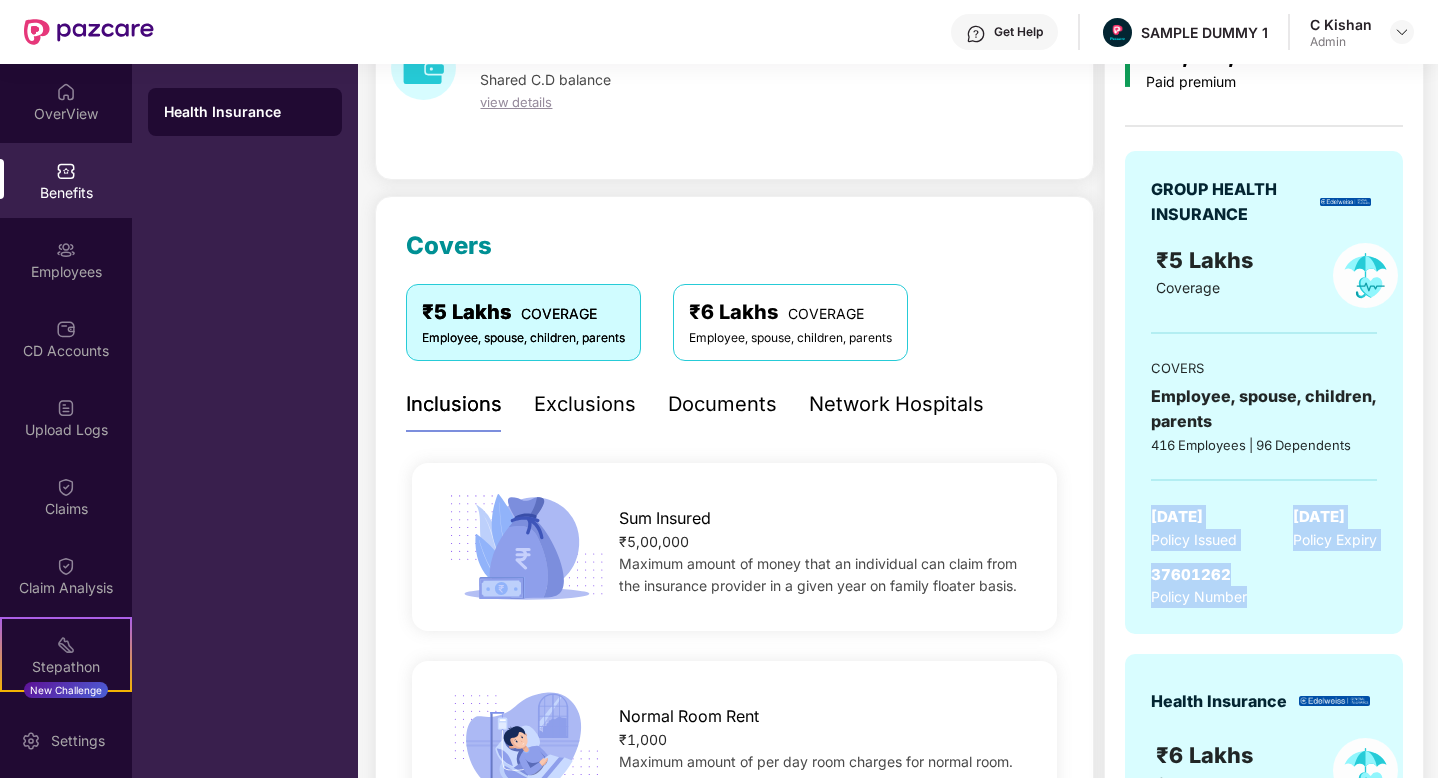 drag, startPoint x: 1147, startPoint y: 505, endPoint x: 1289, endPoint y: 615, distance: 179.62183 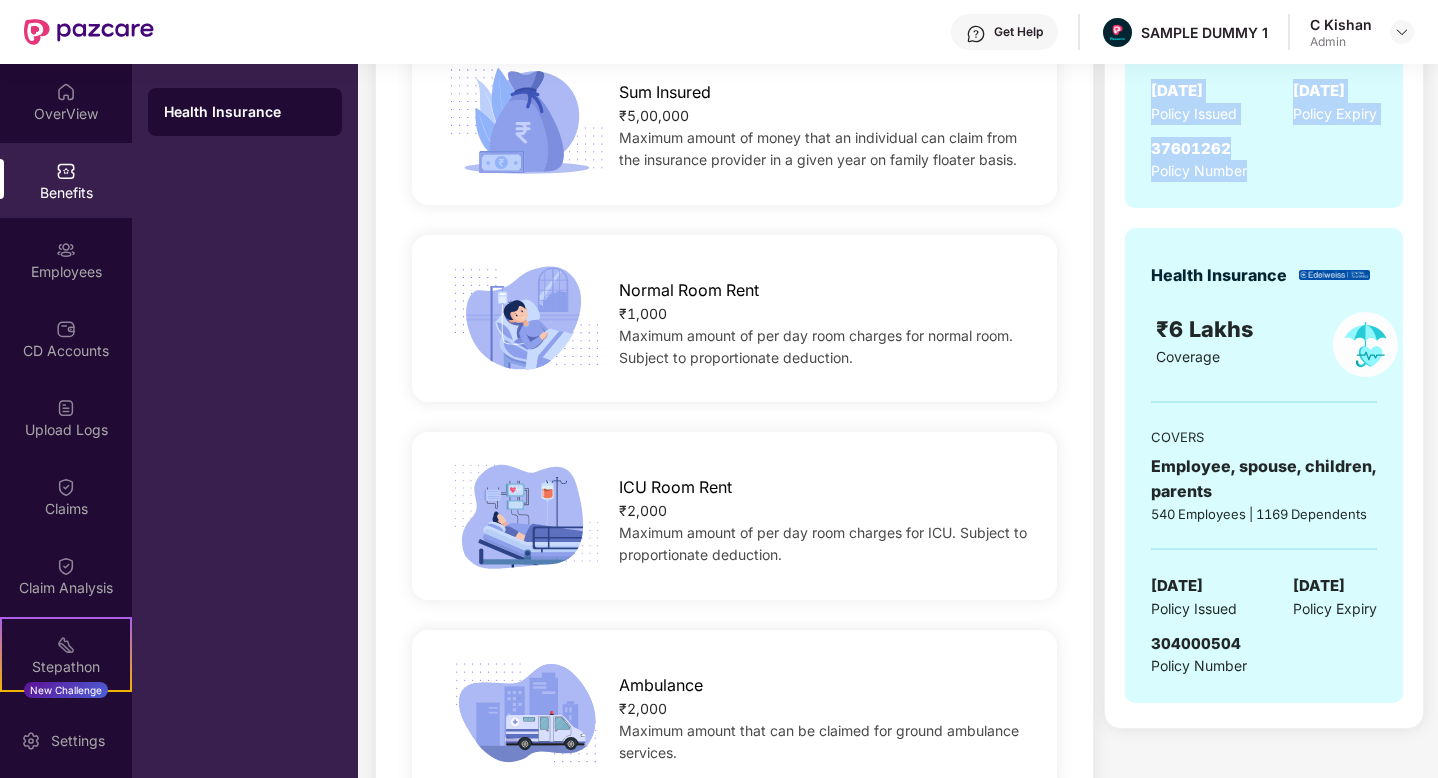 scroll, scrollTop: 481, scrollLeft: 0, axis: vertical 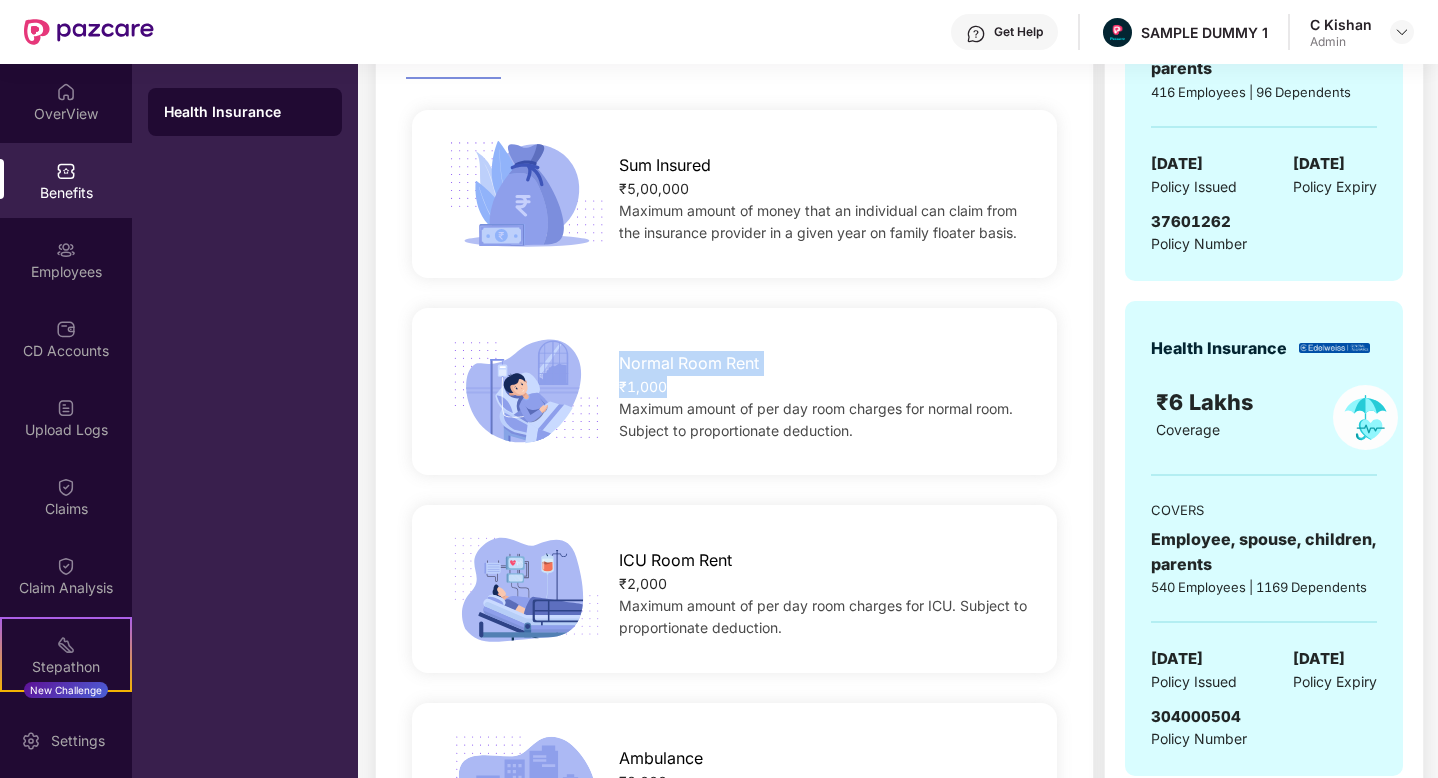 drag, startPoint x: 683, startPoint y: 389, endPoint x: 613, endPoint y: 360, distance: 75.76939 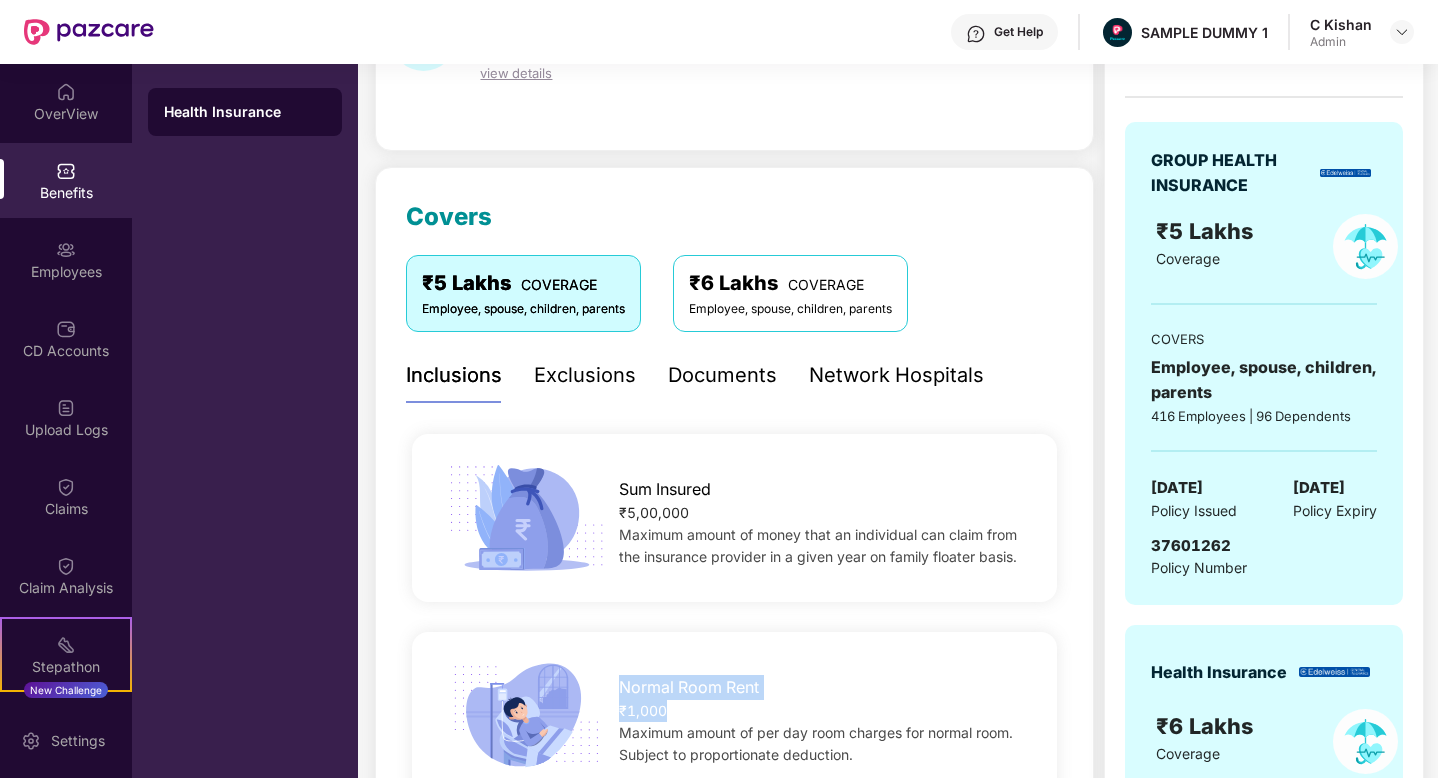 scroll, scrollTop: 155, scrollLeft: 0, axis: vertical 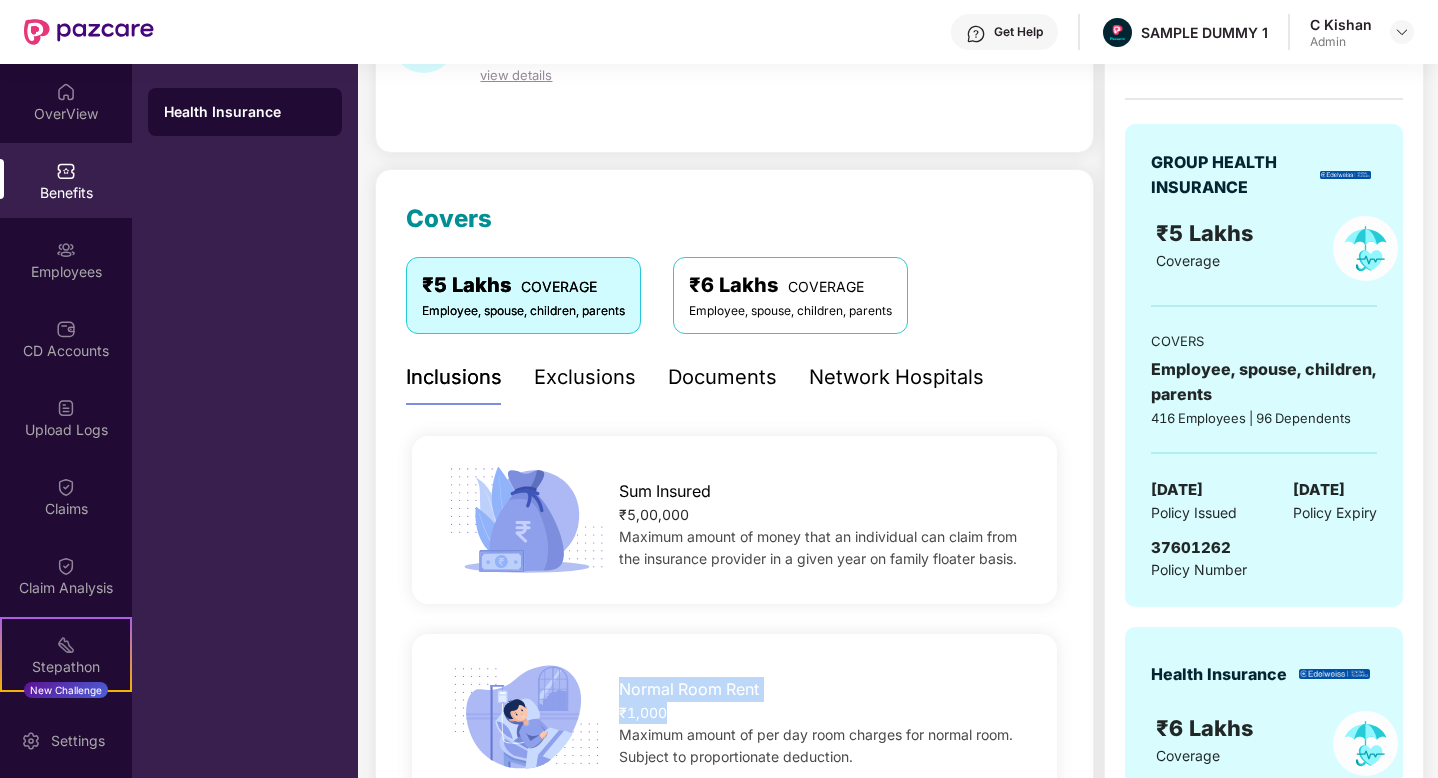 click on "Exclusions" at bounding box center [585, 377] 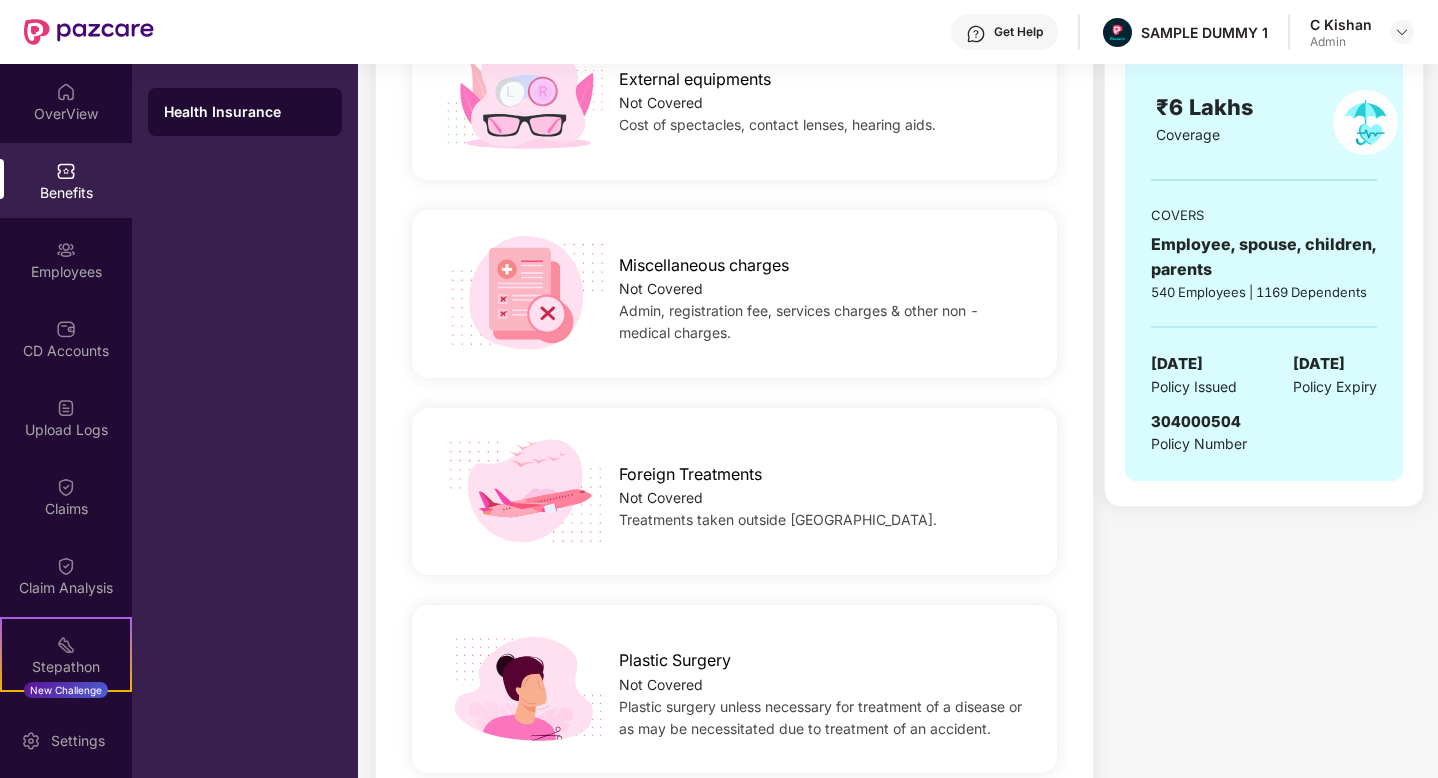 scroll, scrollTop: 811, scrollLeft: 0, axis: vertical 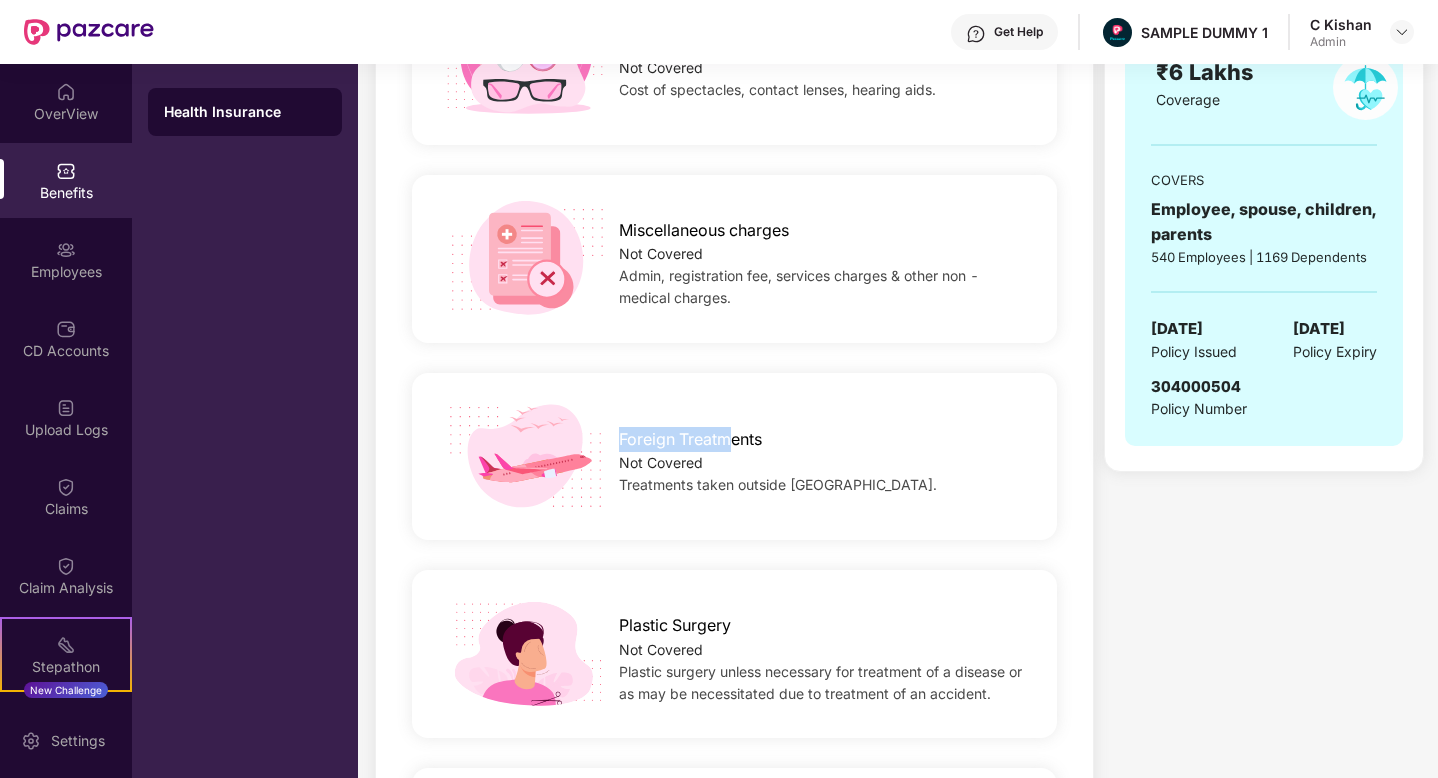 drag, startPoint x: 727, startPoint y: 446, endPoint x: 595, endPoint y: 434, distance: 132.54433 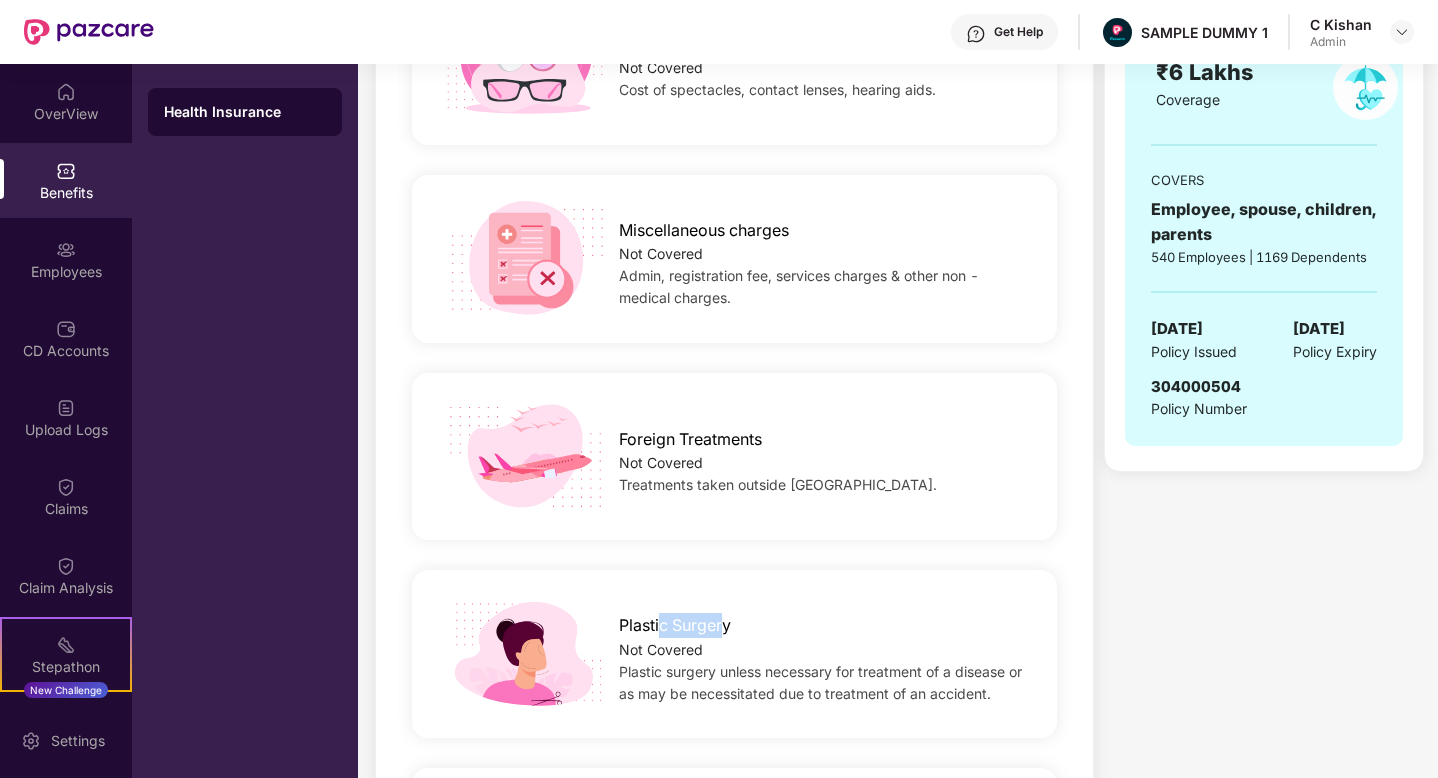drag, startPoint x: 727, startPoint y: 635, endPoint x: 660, endPoint y: 614, distance: 70.21396 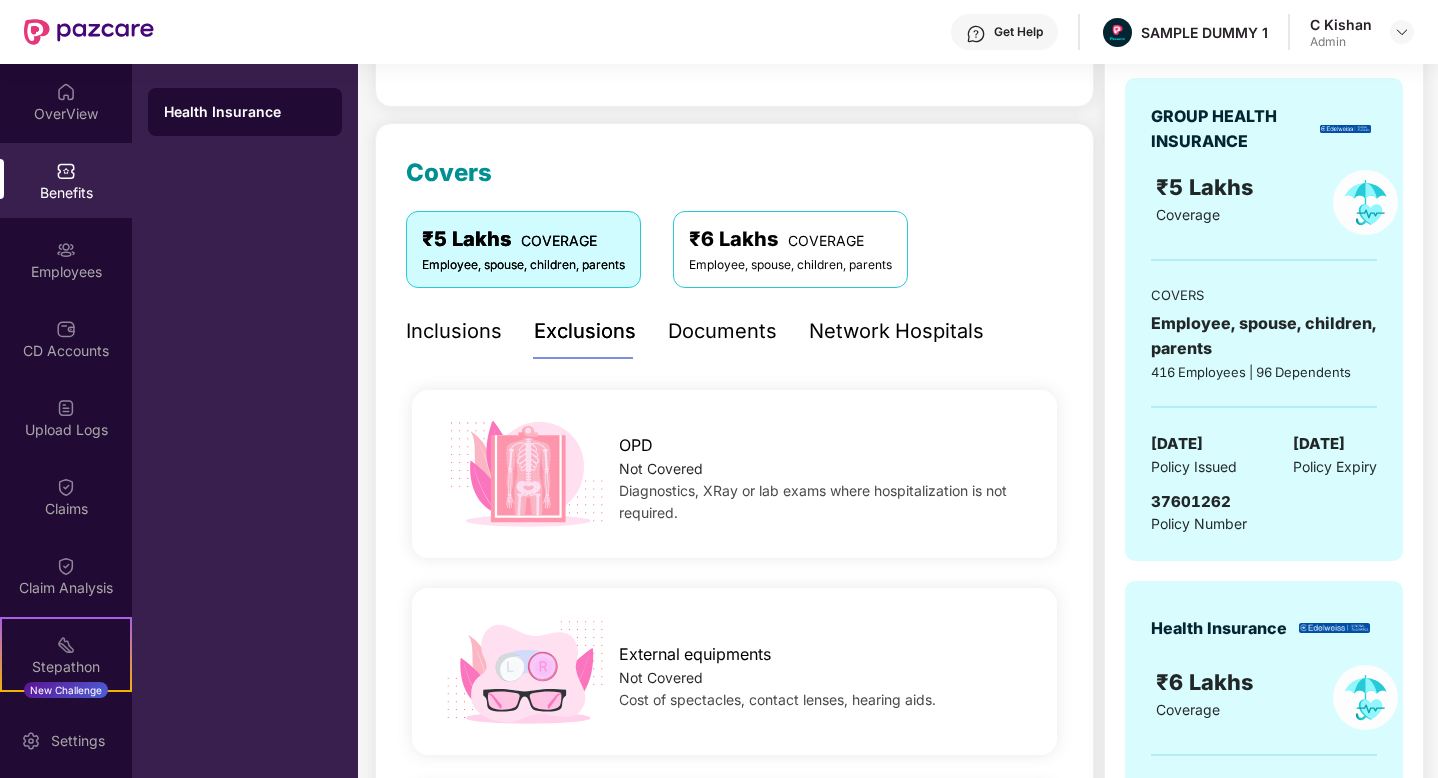 scroll, scrollTop: 153, scrollLeft: 0, axis: vertical 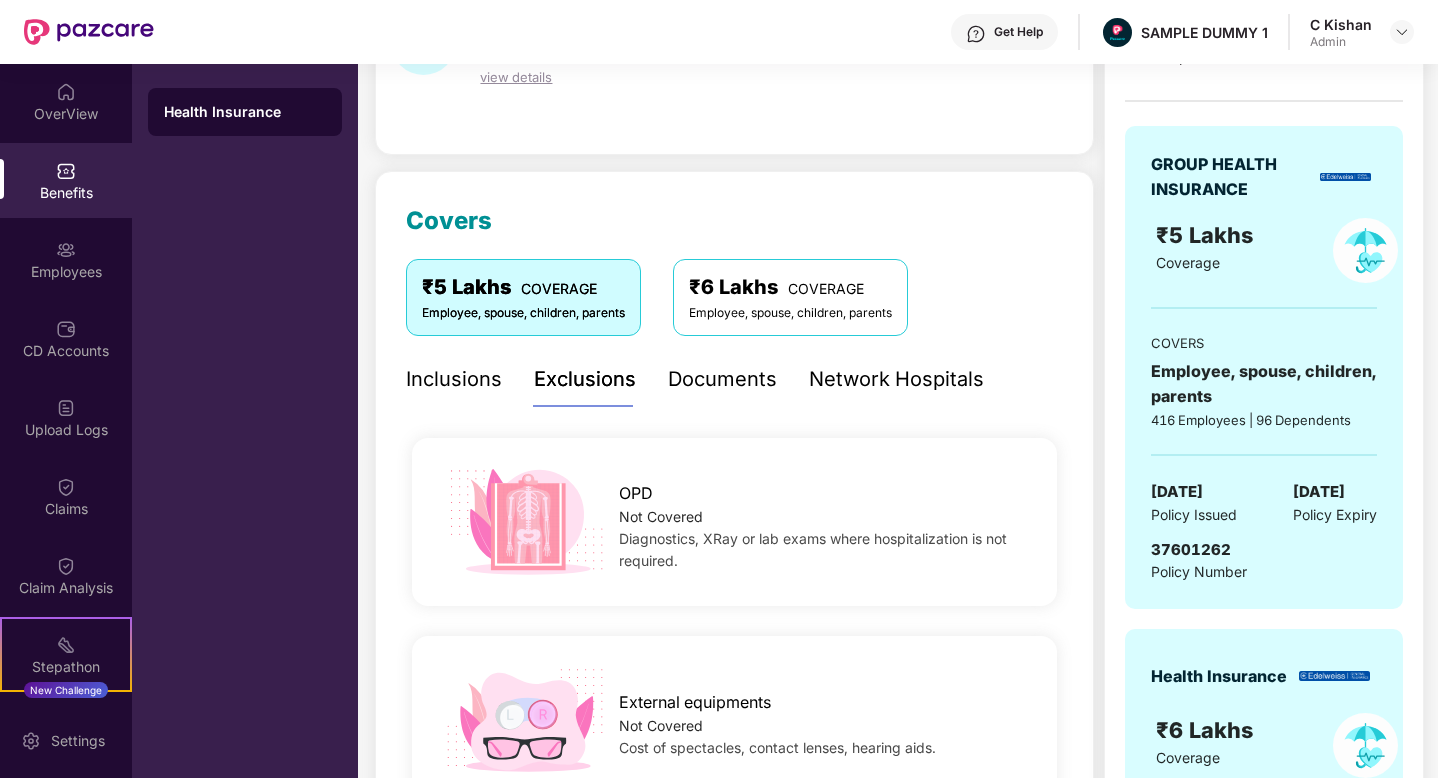 click on "Documents" at bounding box center (722, 379) 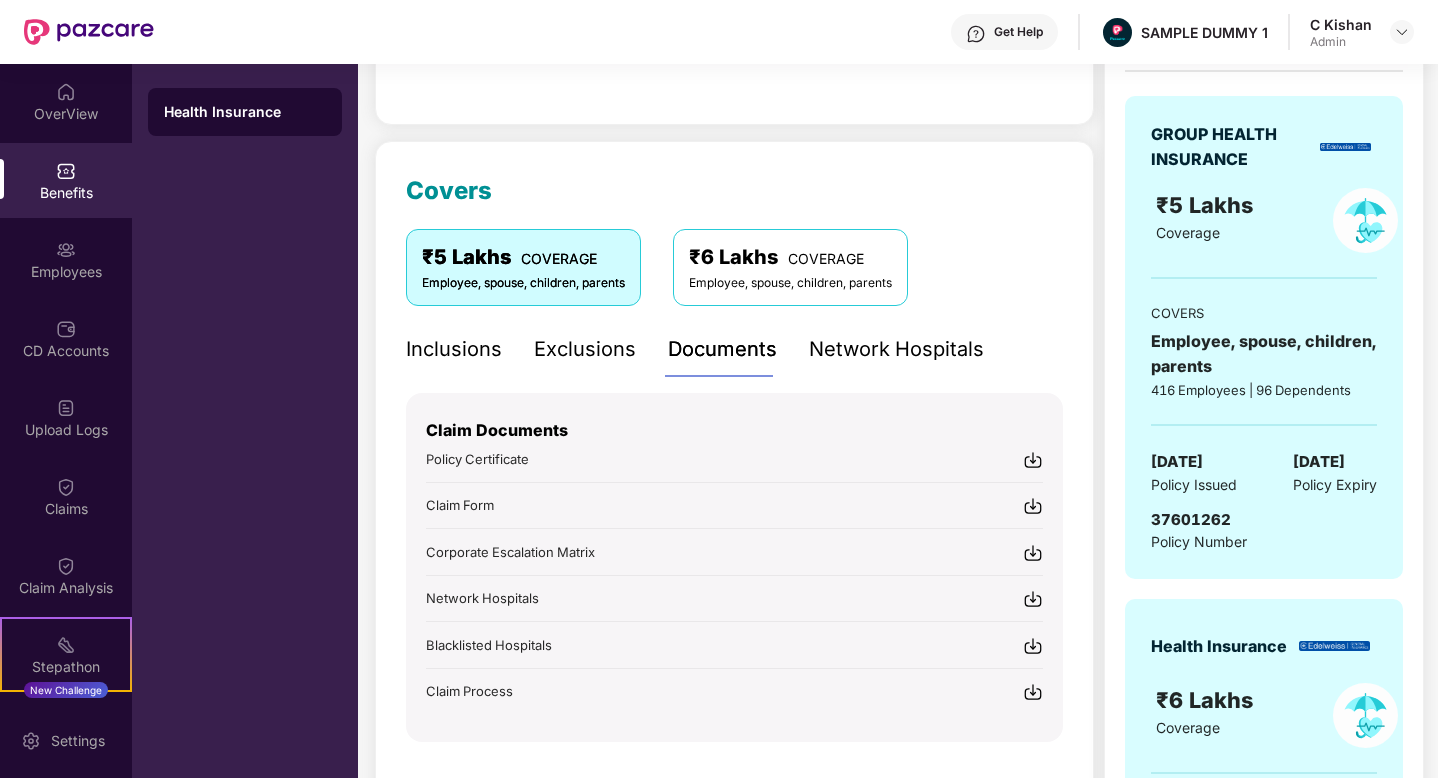 scroll, scrollTop: 184, scrollLeft: 0, axis: vertical 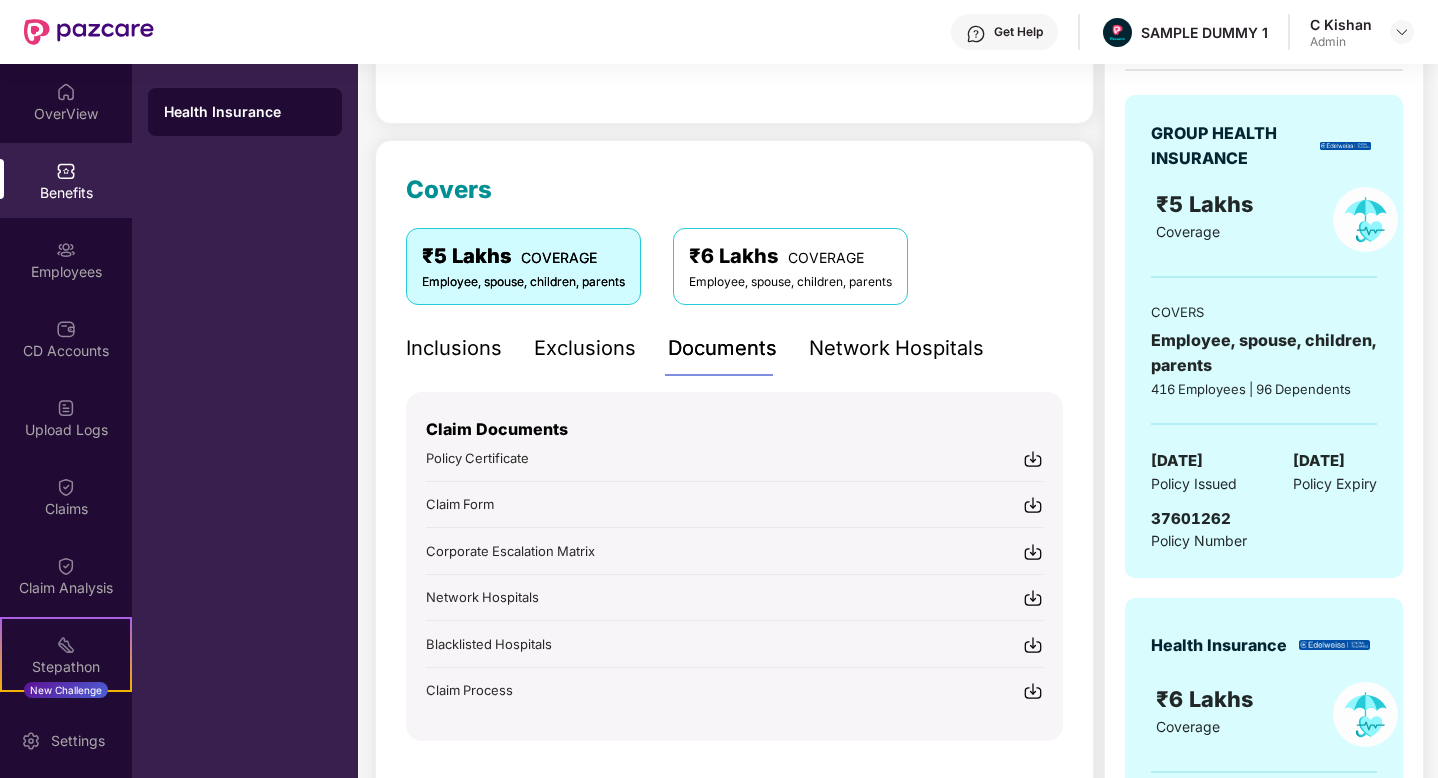 click on "Network Hospitals" at bounding box center [896, 348] 